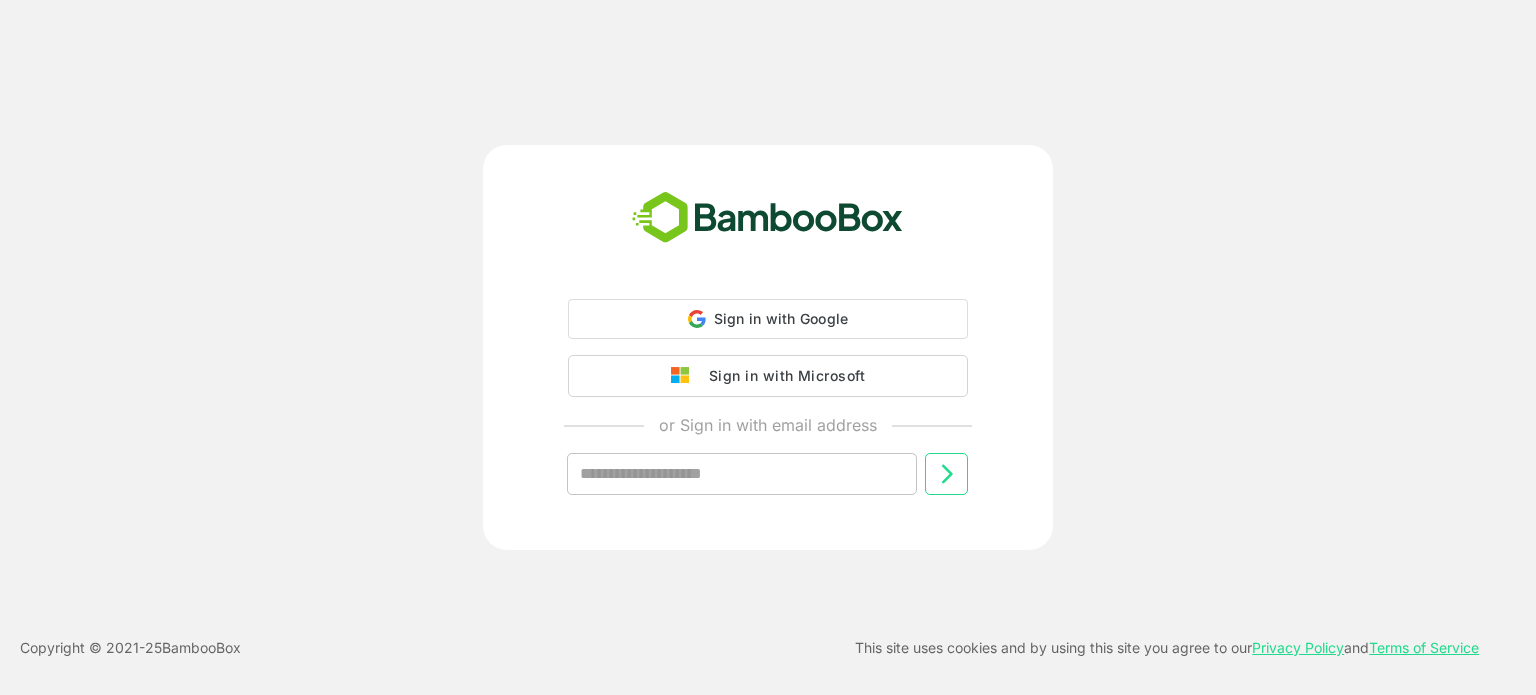 scroll, scrollTop: 0, scrollLeft: 0, axis: both 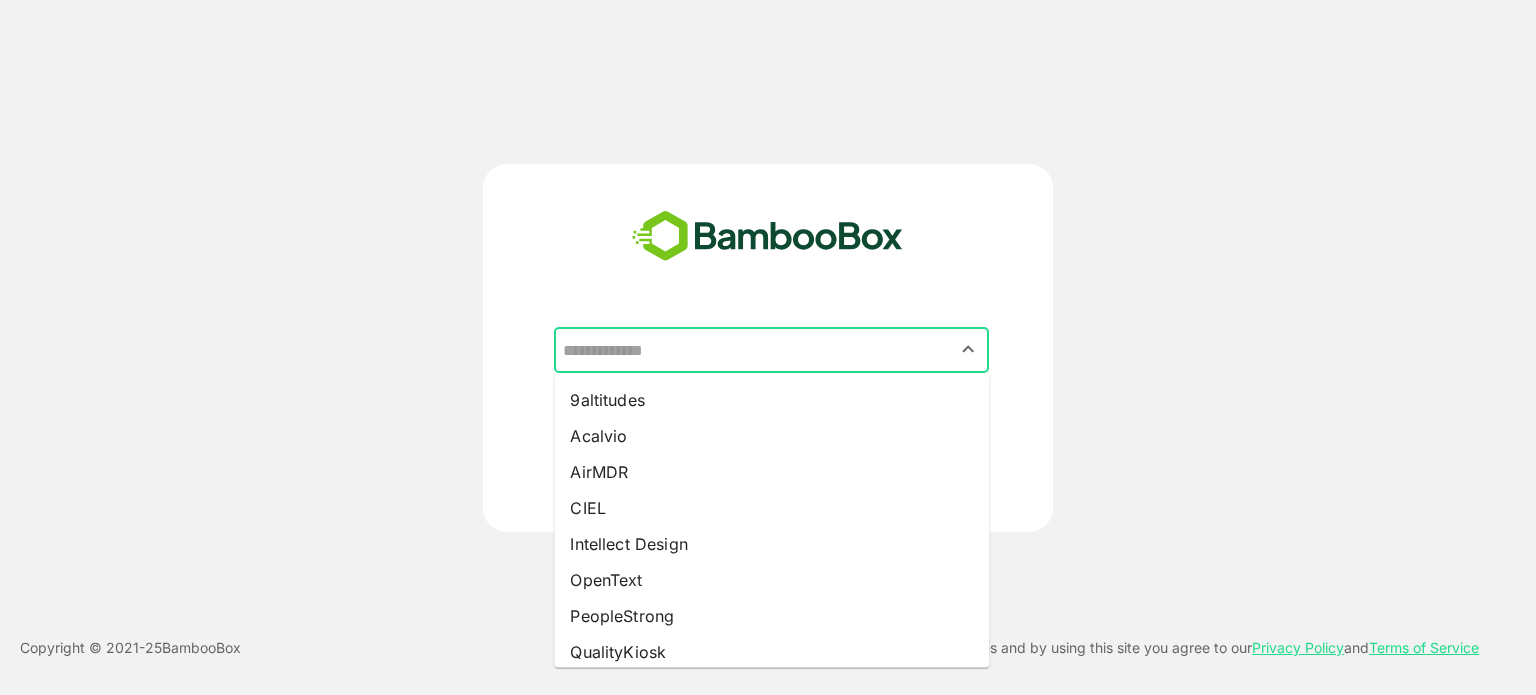 click at bounding box center [771, 350] 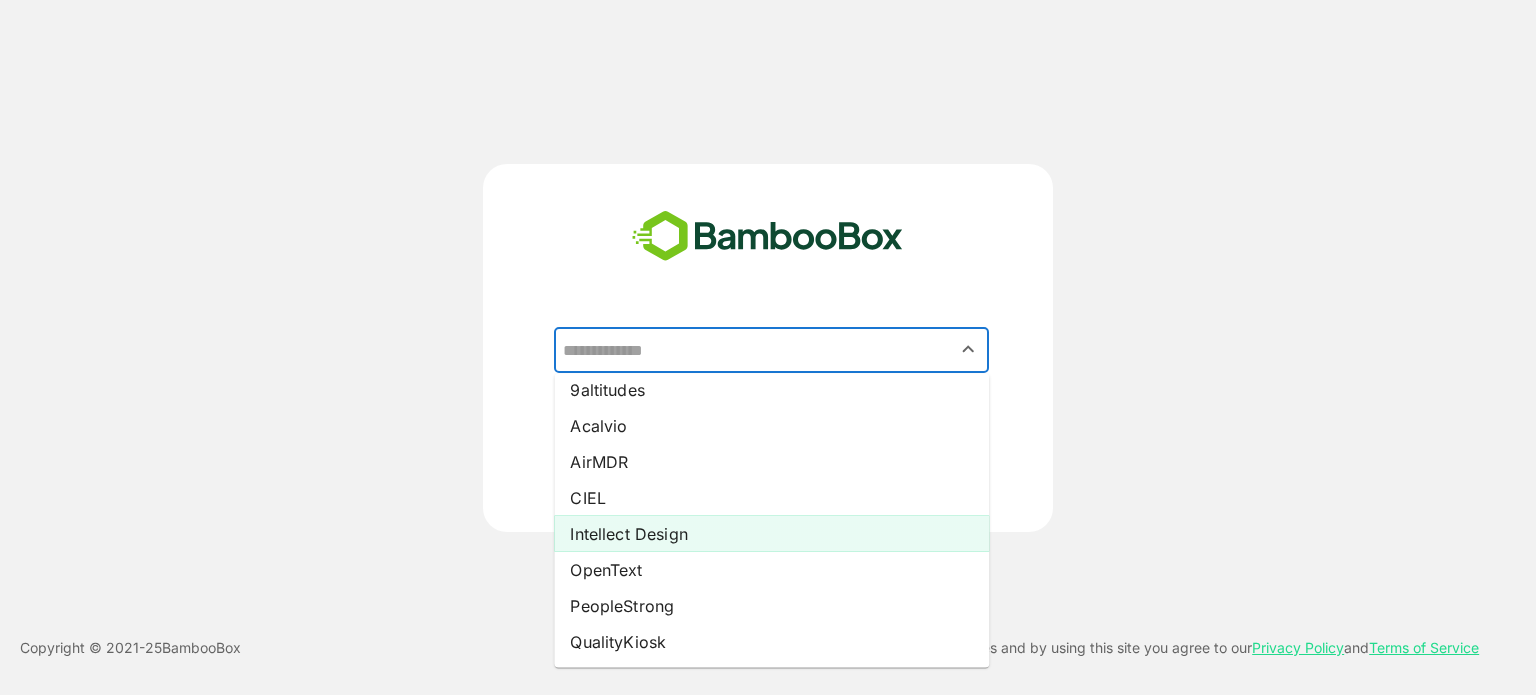 scroll, scrollTop: 11, scrollLeft: 0, axis: vertical 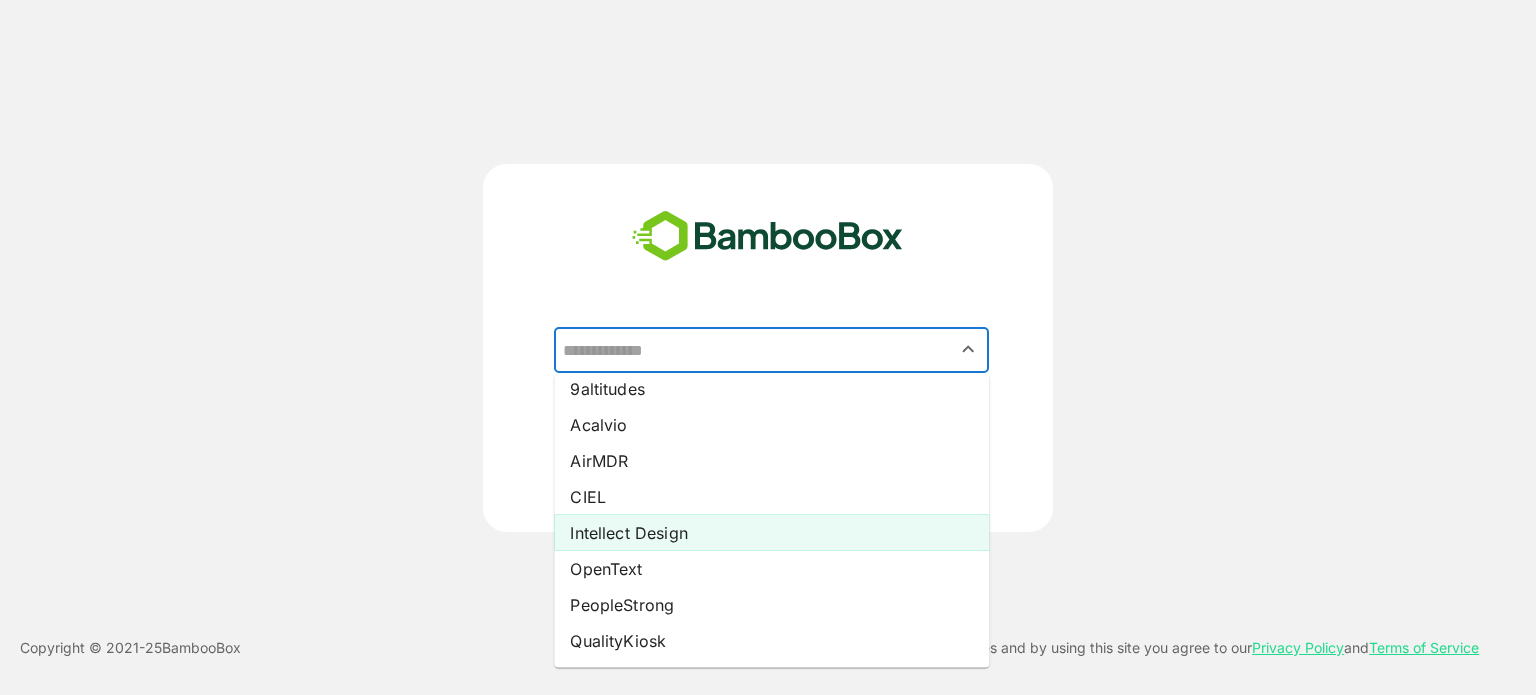 click on "Intellect Design" at bounding box center (771, 533) 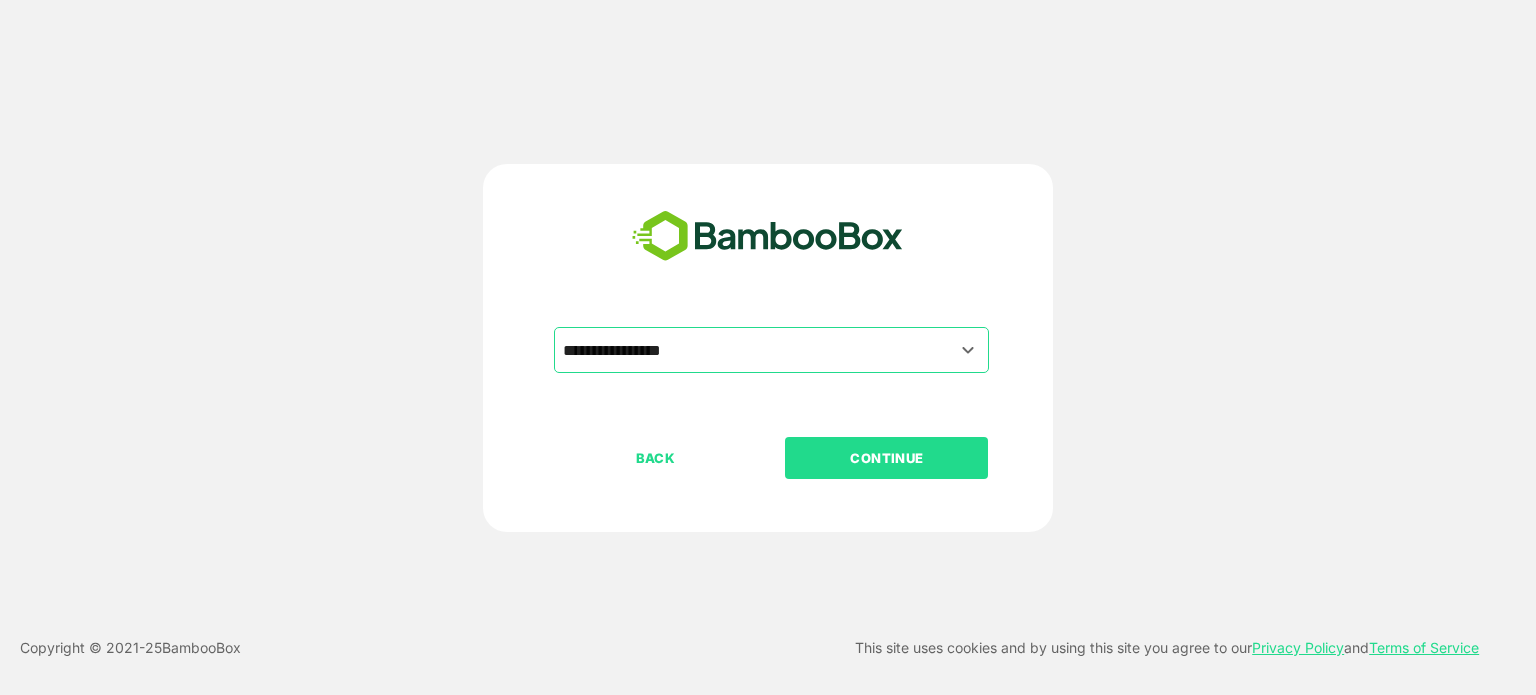 click on "CONTINUE" at bounding box center (886, 458) 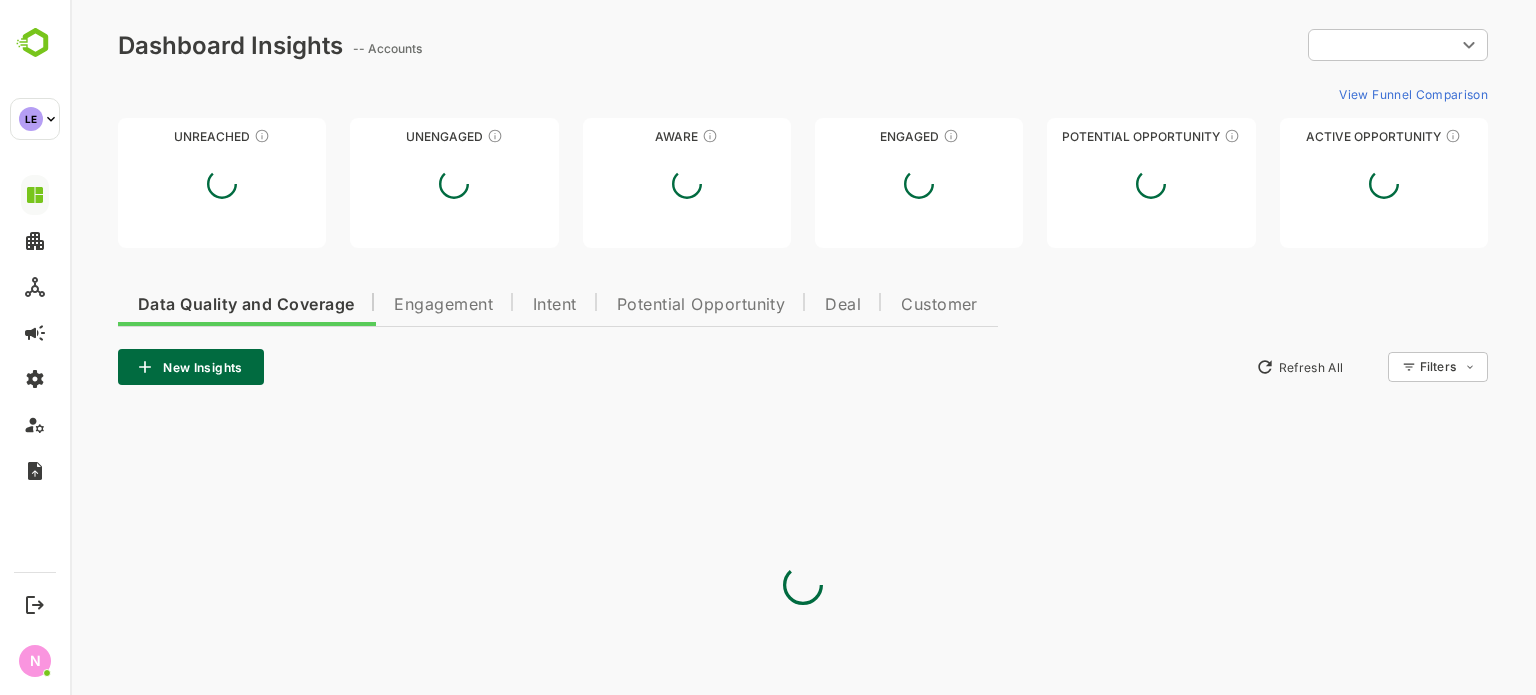 scroll, scrollTop: 0, scrollLeft: 0, axis: both 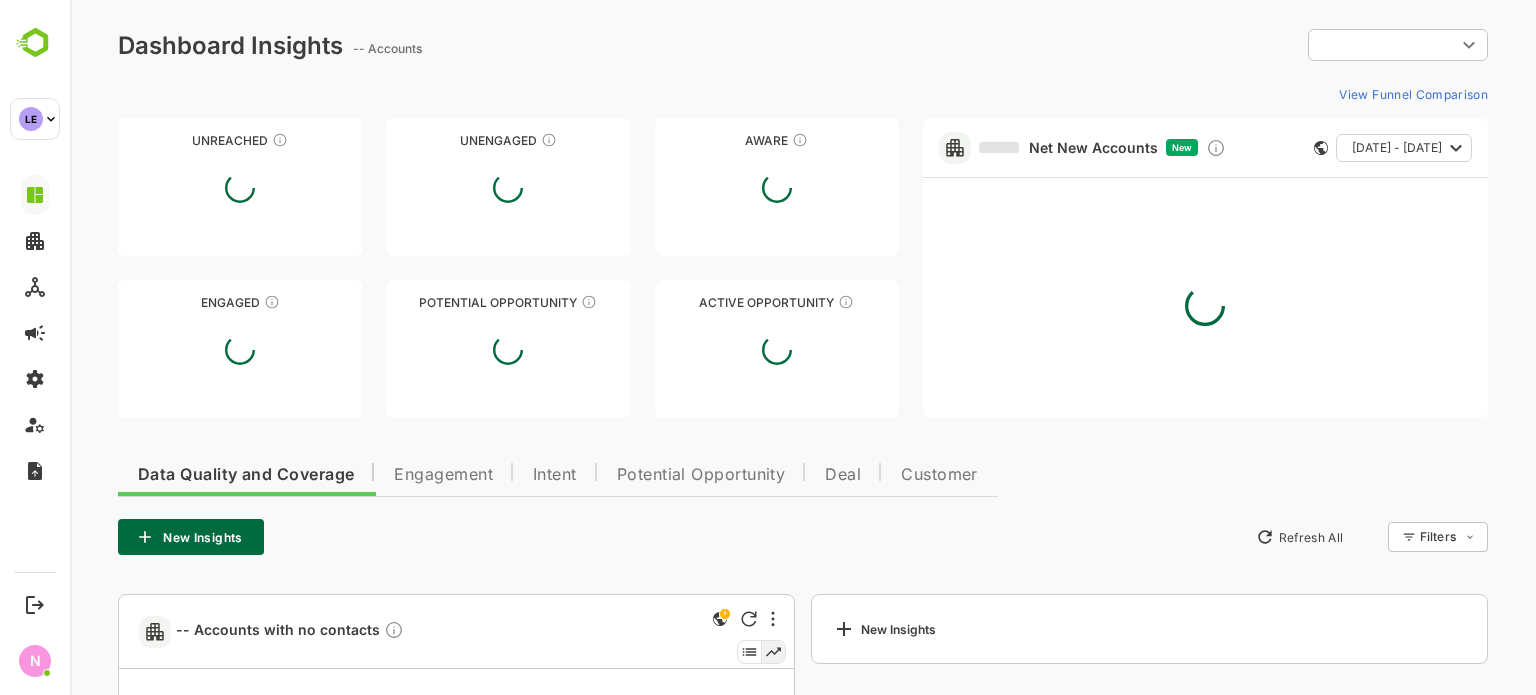 type on "**********" 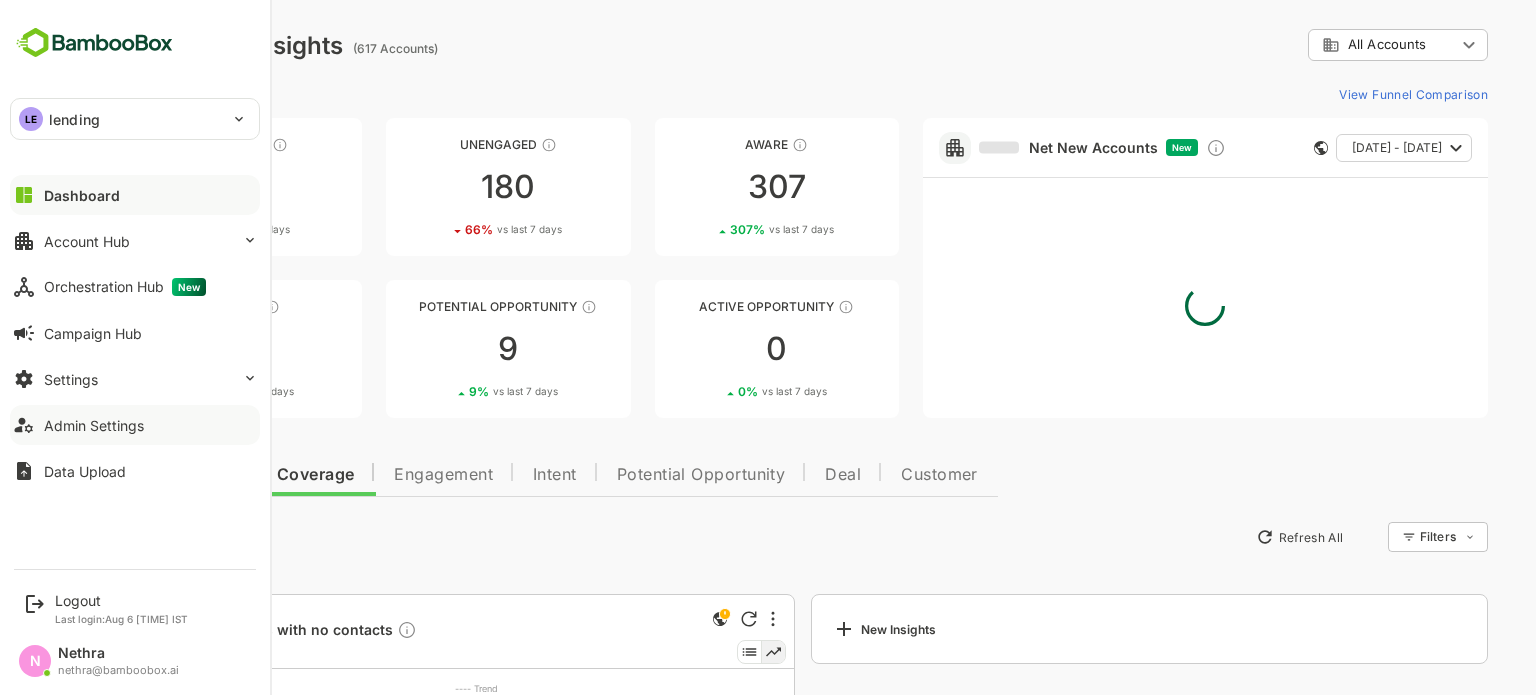 click on "Admin Settings" at bounding box center (135, 425) 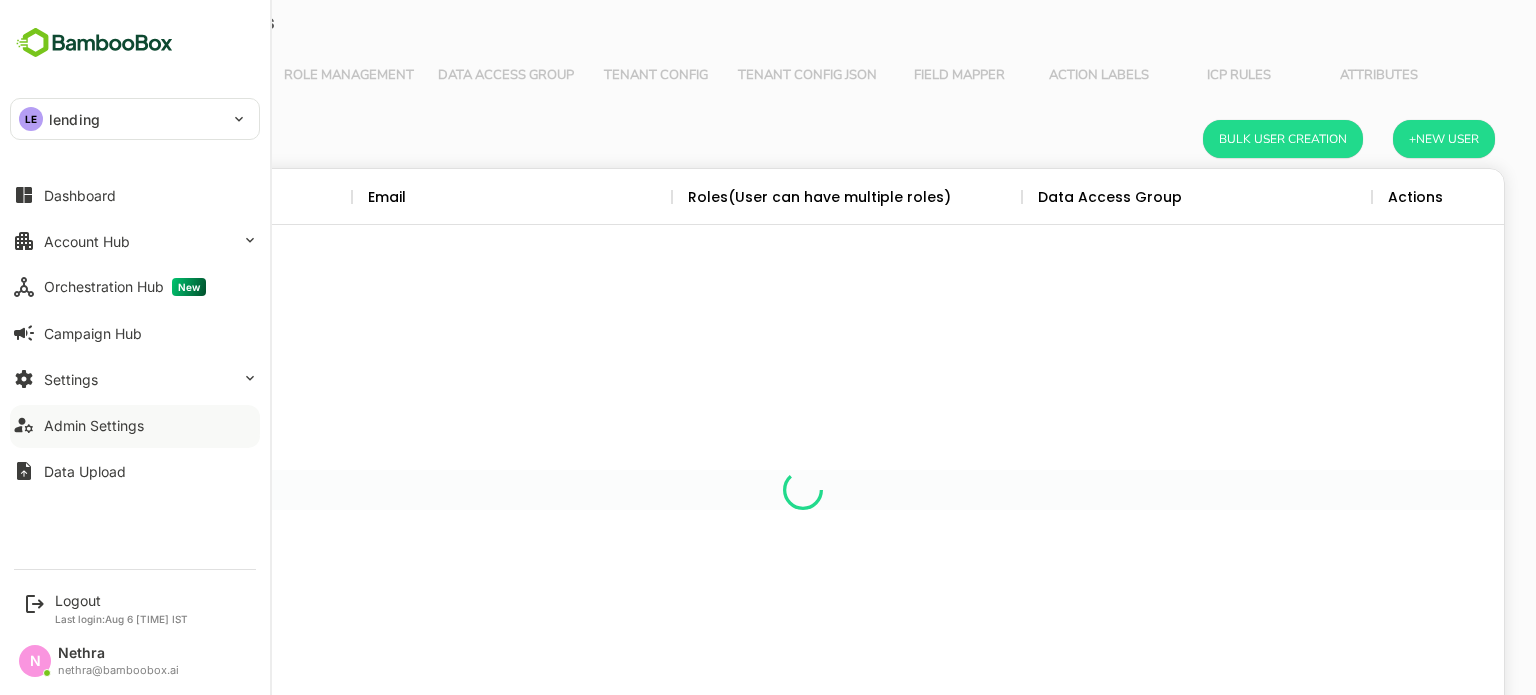scroll, scrollTop: 0, scrollLeft: 0, axis: both 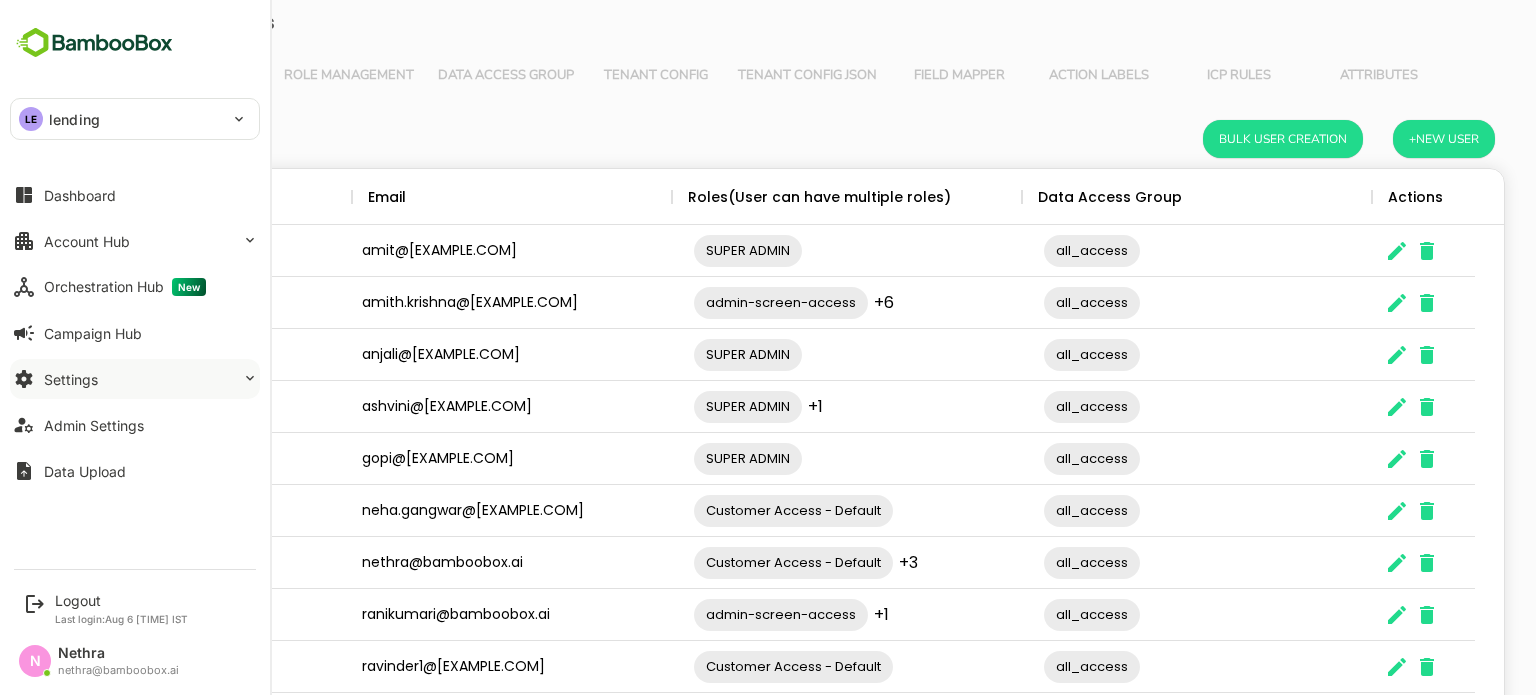 click on "Settings" at bounding box center [135, 379] 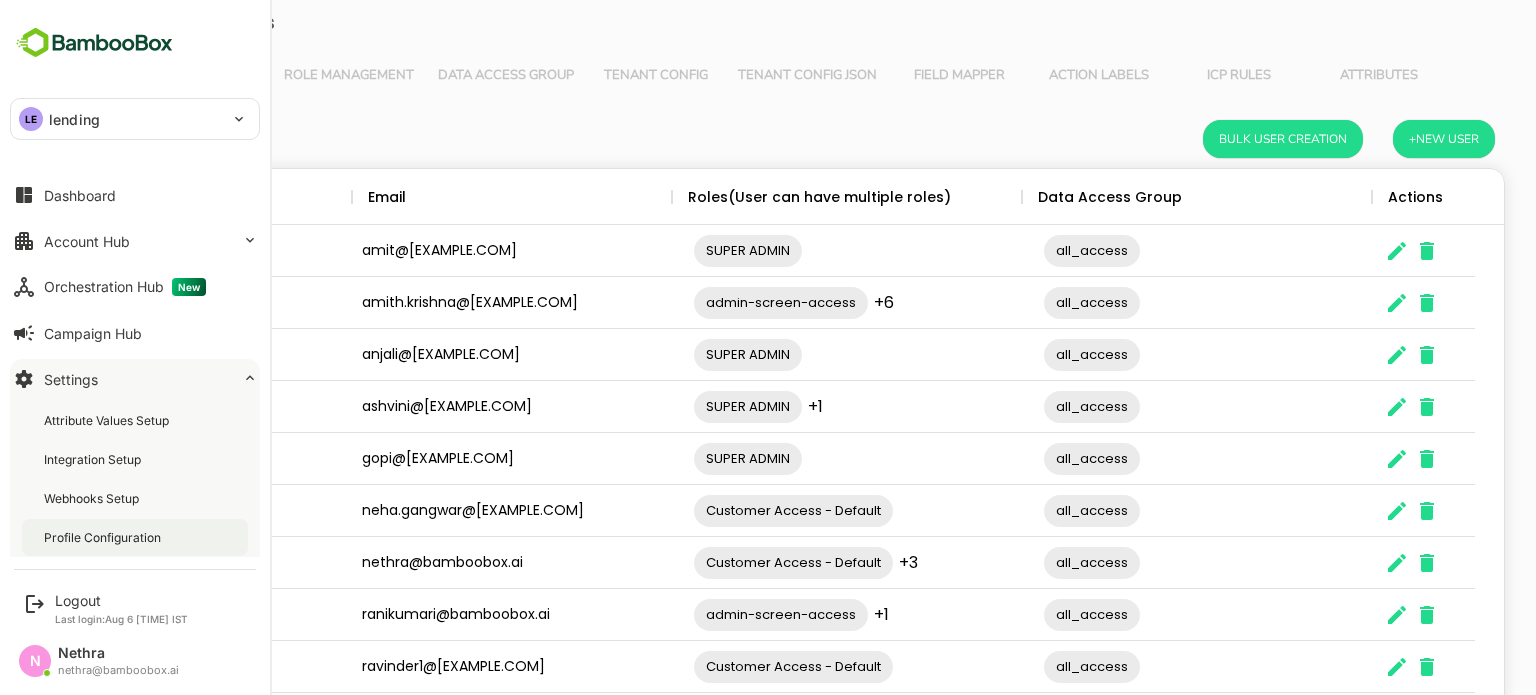click on "Profile Configuration" at bounding box center [104, 537] 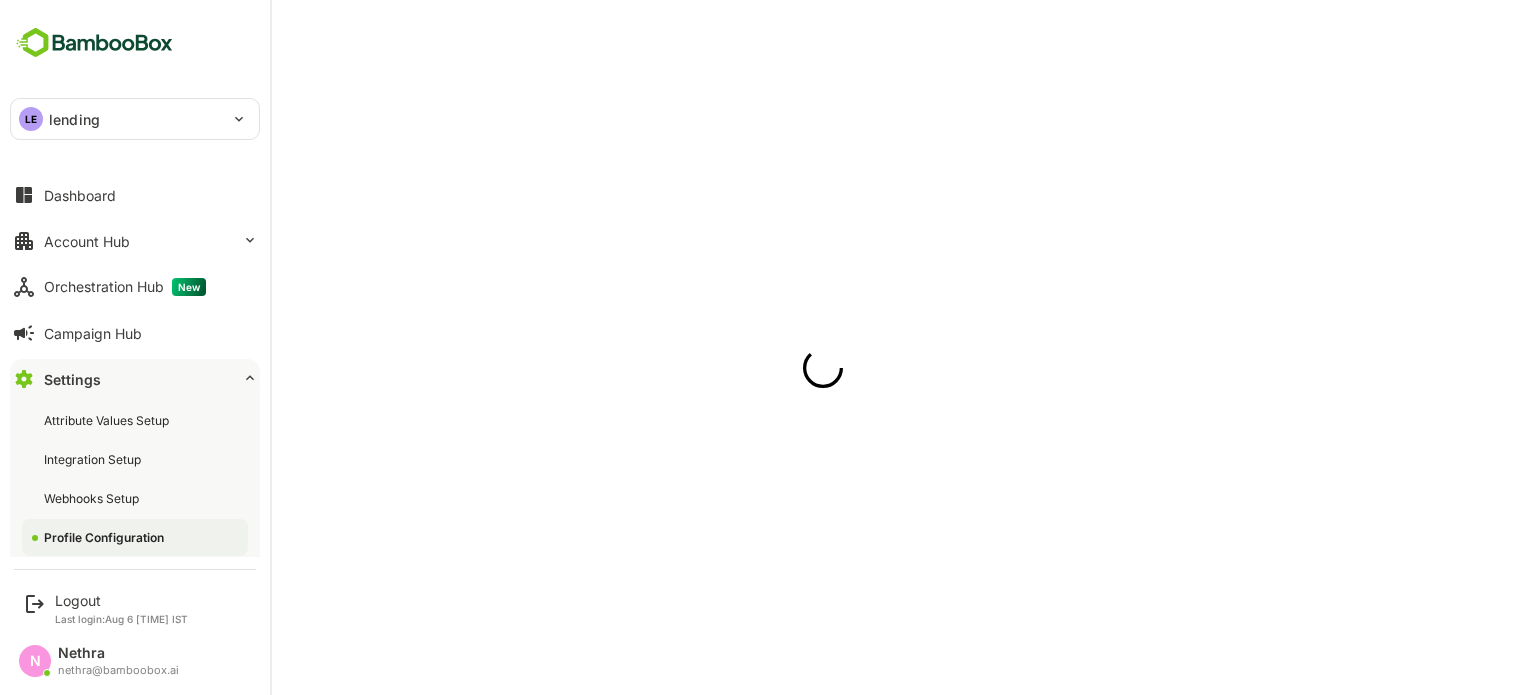 scroll, scrollTop: 0, scrollLeft: 0, axis: both 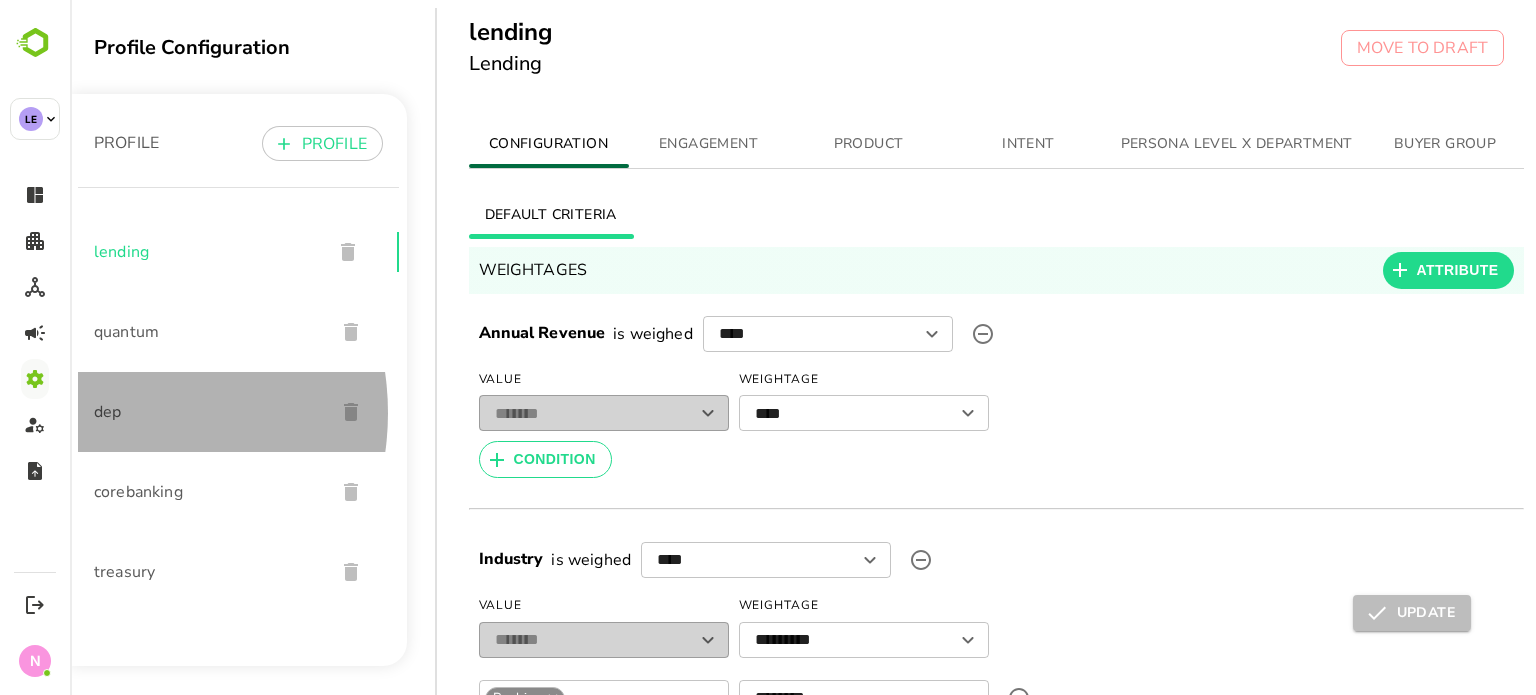 click on "dep" at bounding box center [206, 412] 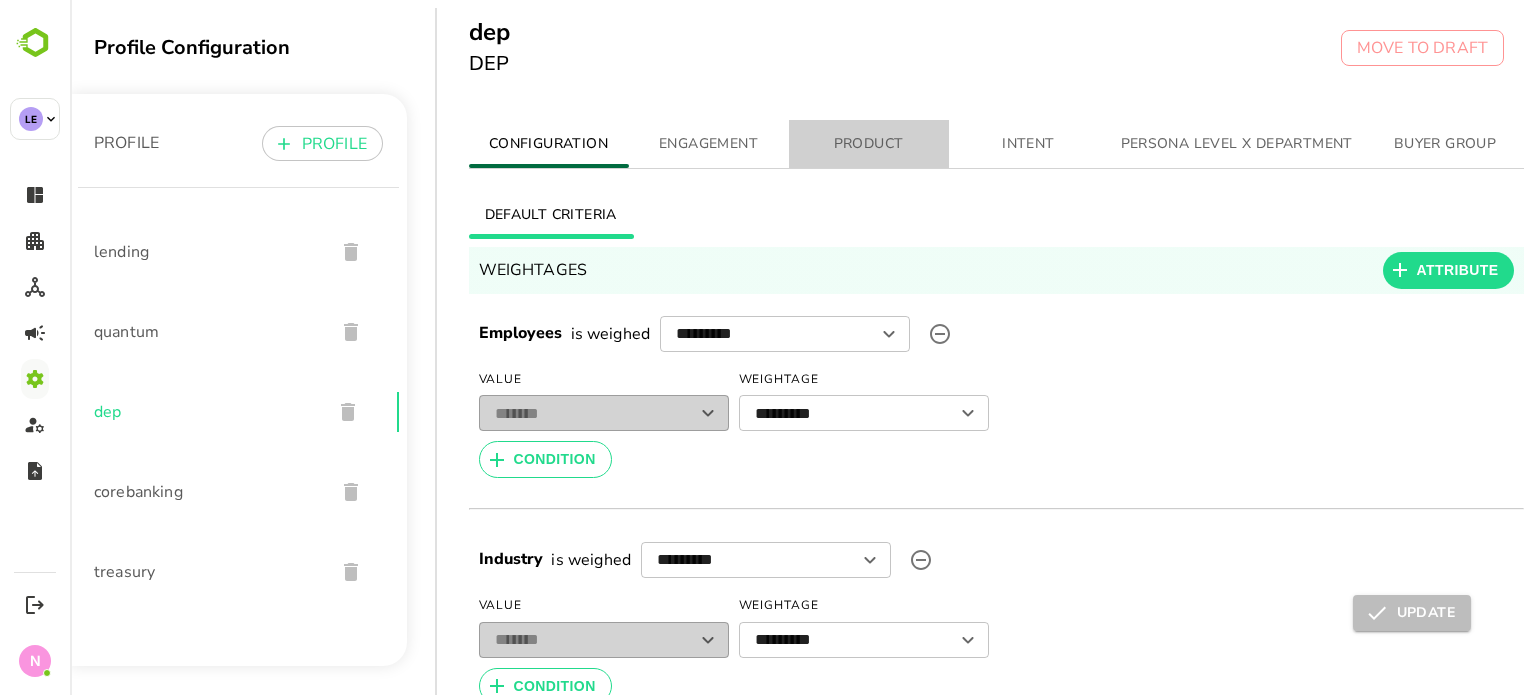 click on "PRODUCT" at bounding box center (869, 144) 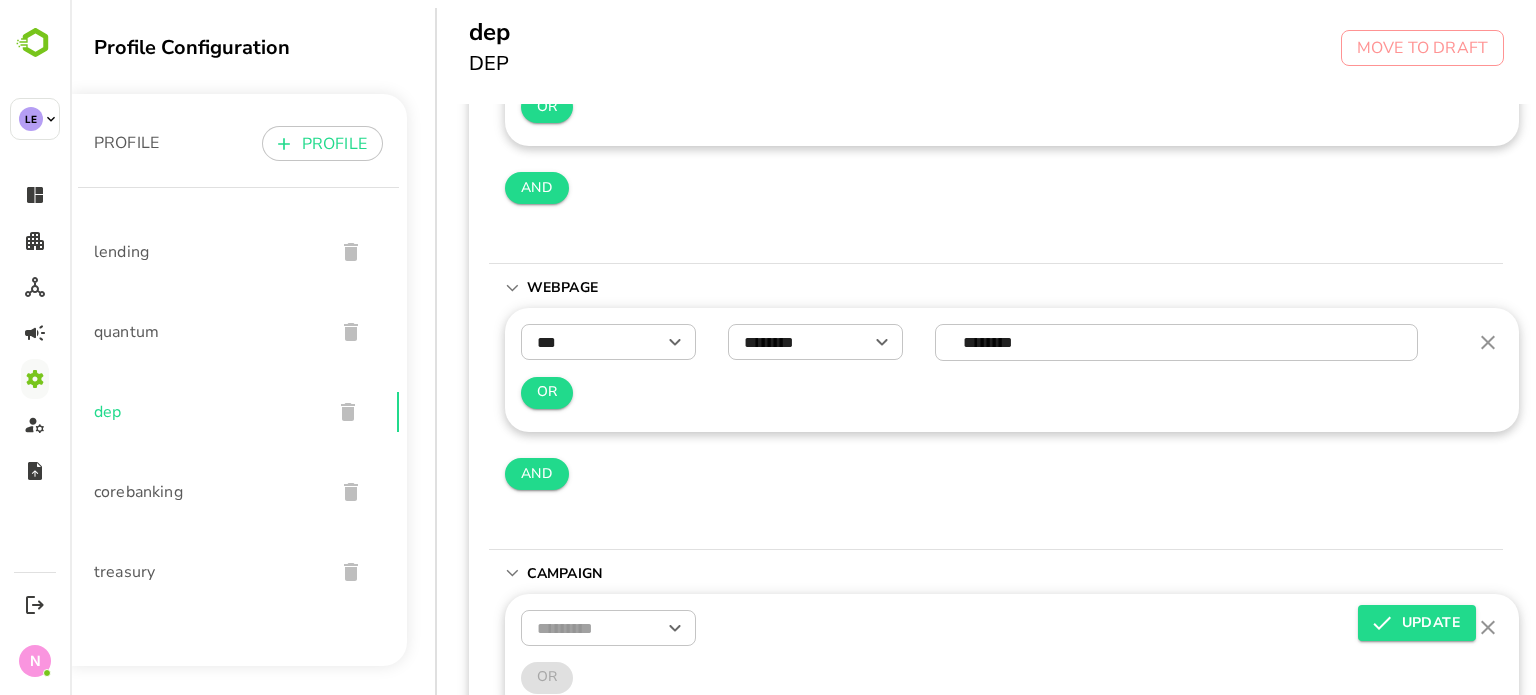 scroll, scrollTop: 496, scrollLeft: 0, axis: vertical 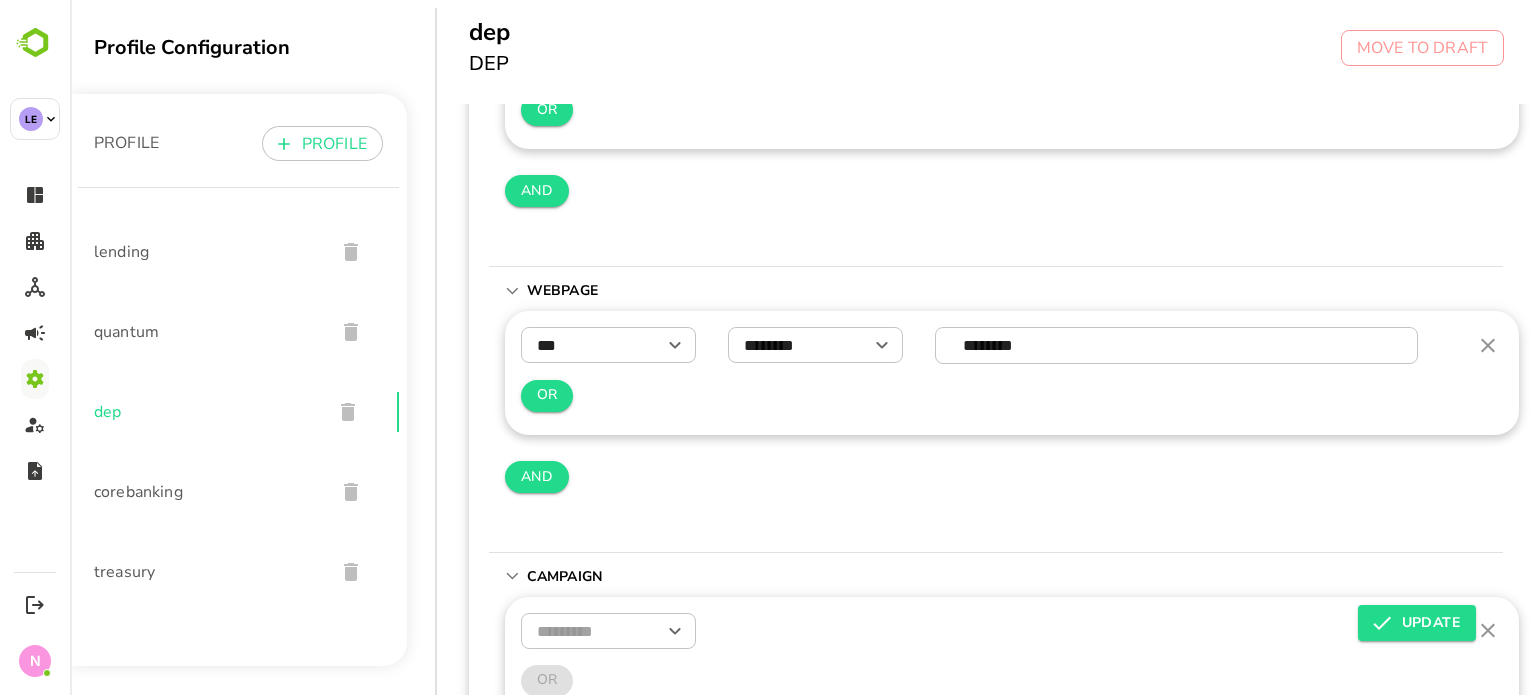 click on "OR" at bounding box center [547, 395] 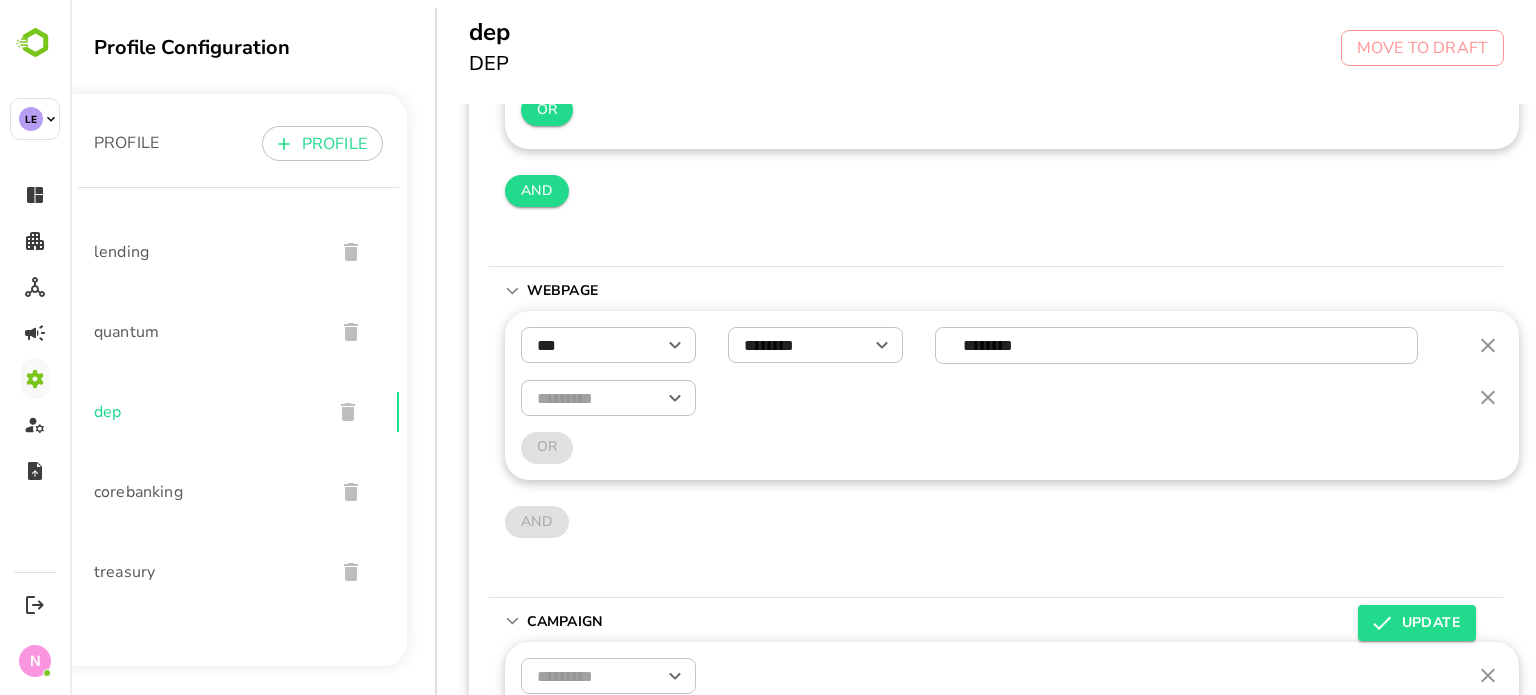 scroll, scrollTop: 683, scrollLeft: 0, axis: vertical 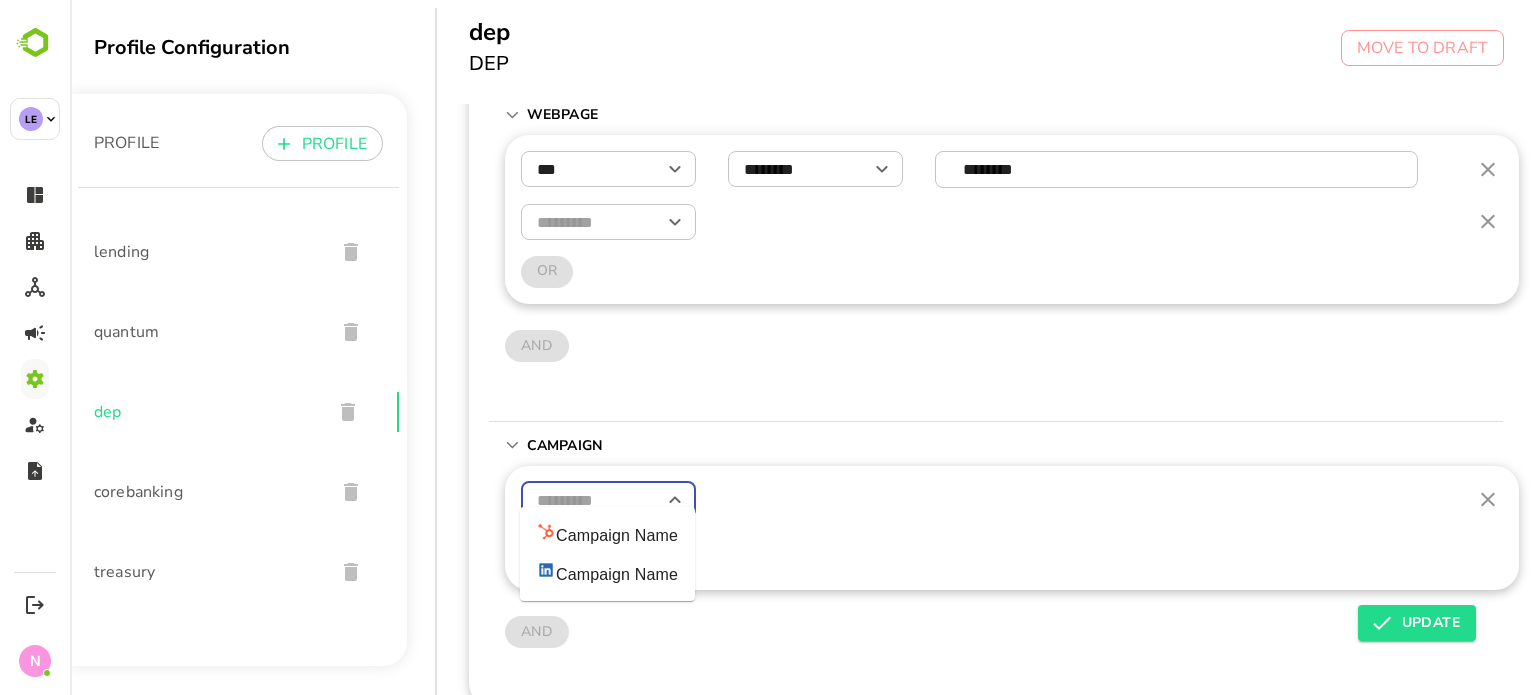 click at bounding box center [608, 500] 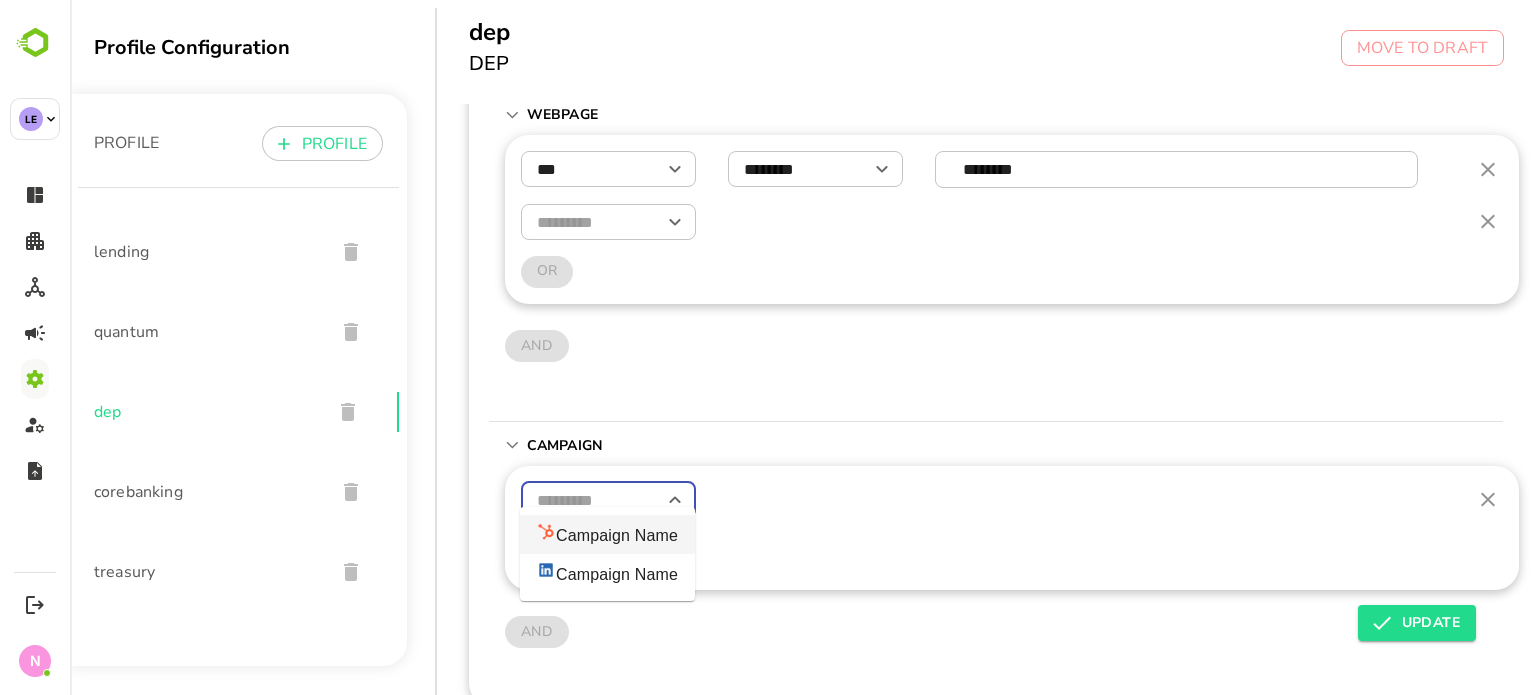 click on "Campaign Name" at bounding box center [607, 534] 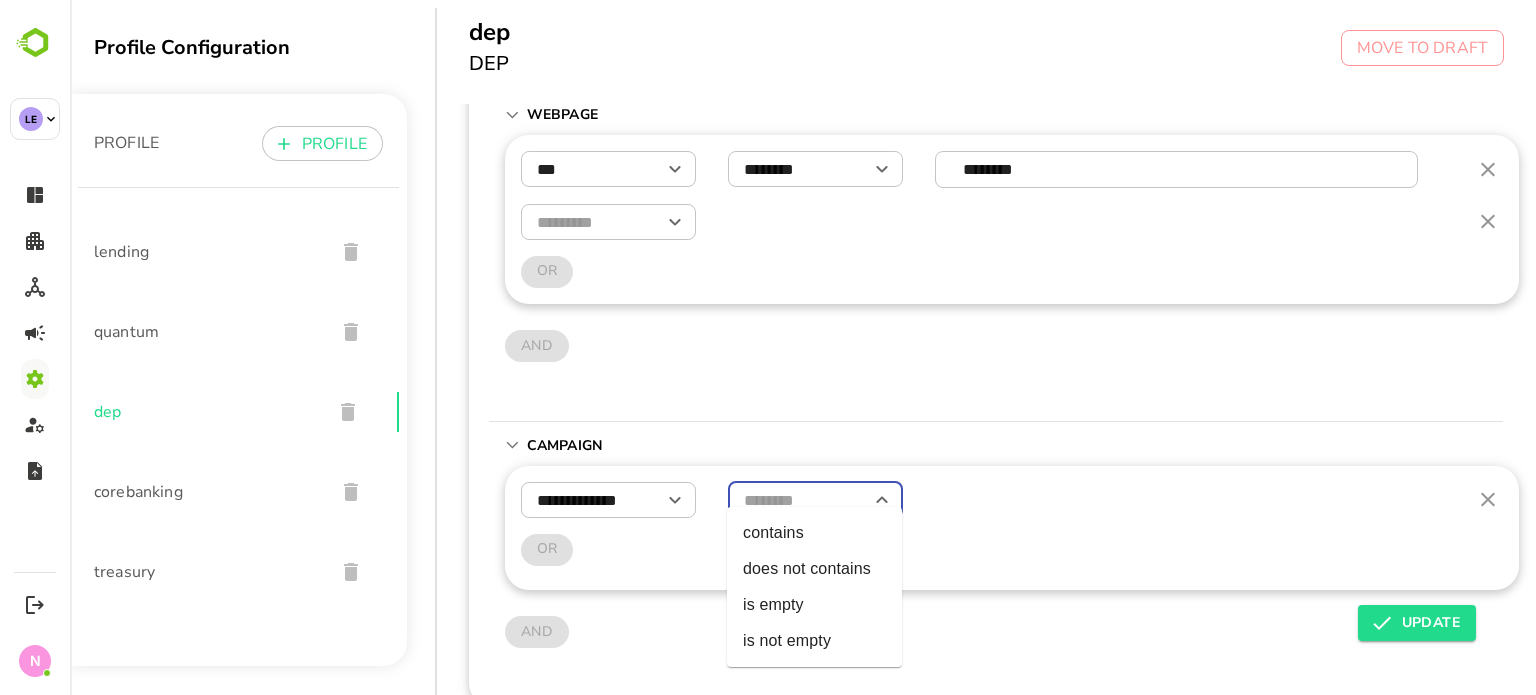 drag, startPoint x: 781, startPoint y: 471, endPoint x: 781, endPoint y: 533, distance: 62 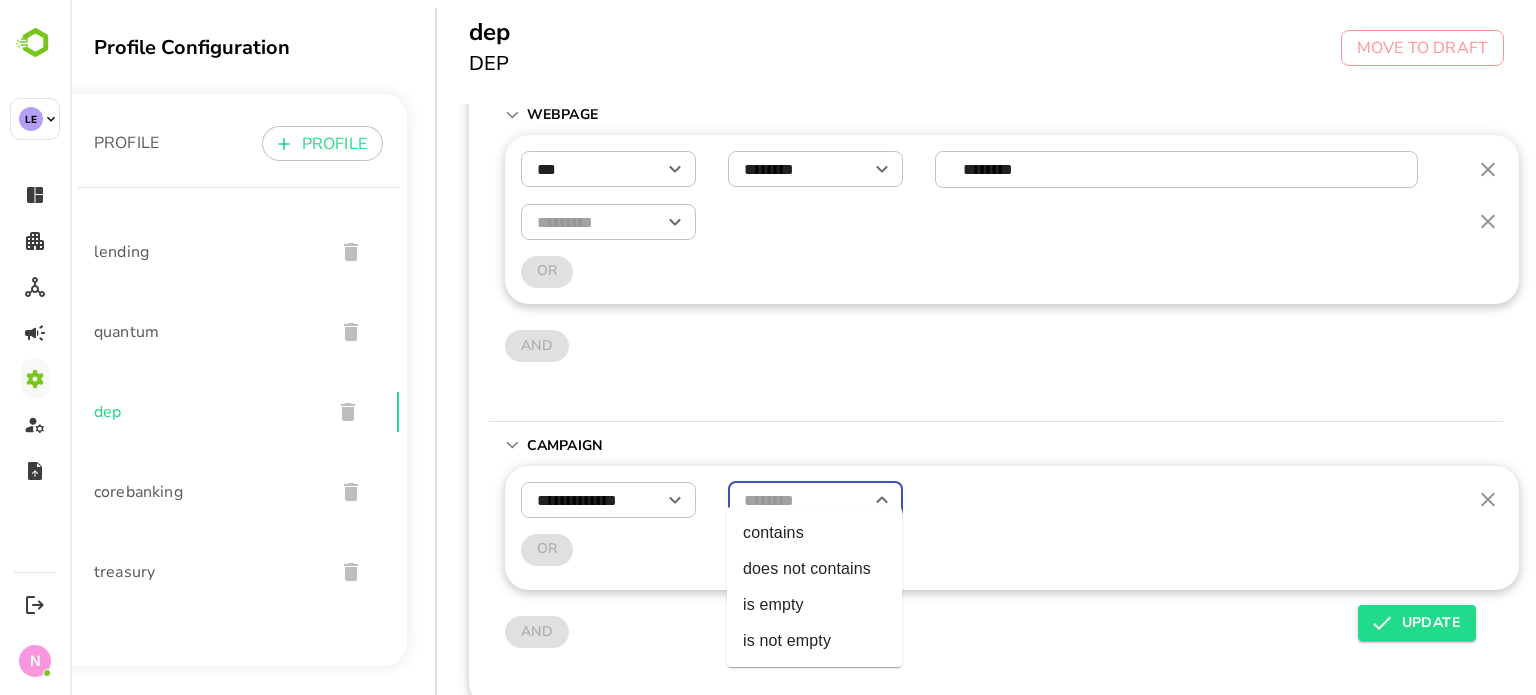 click on "**********" at bounding box center (803, 347) 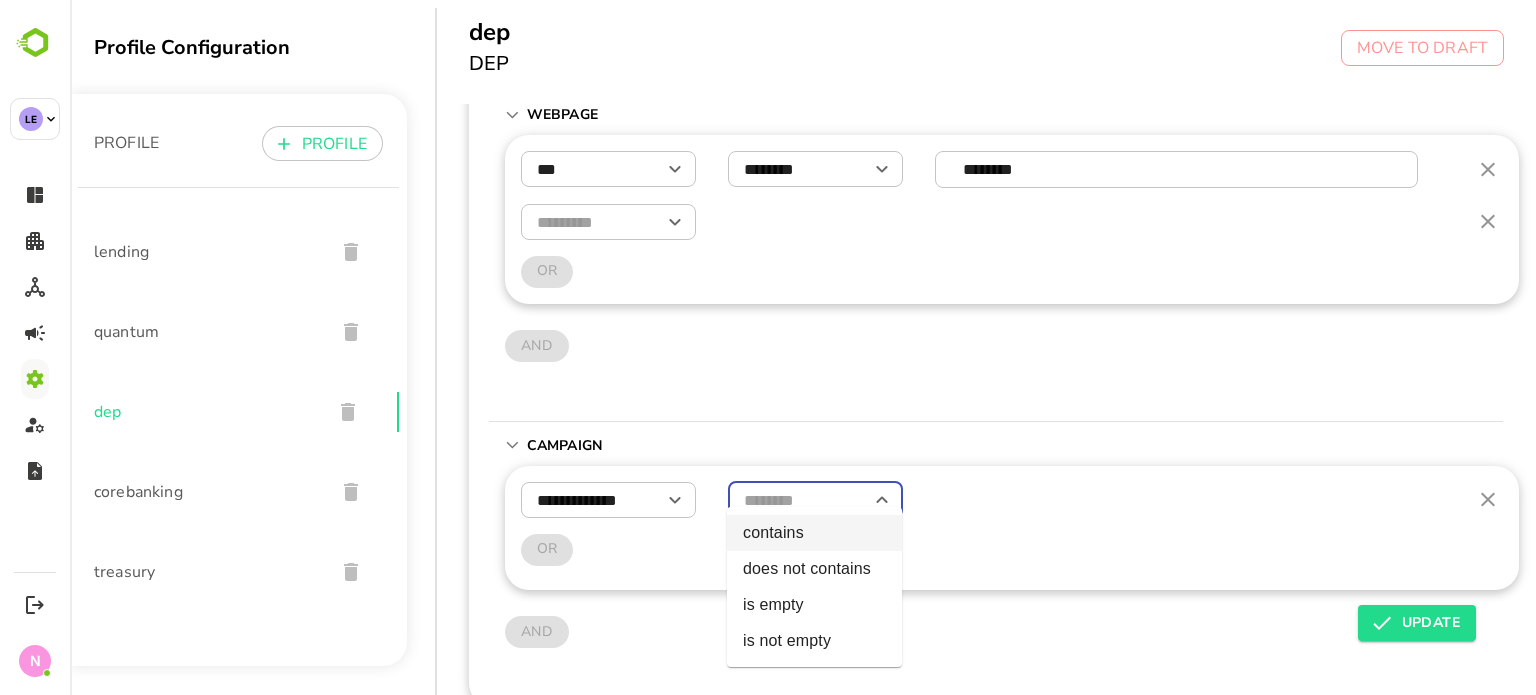 click on "contains" at bounding box center (814, 533) 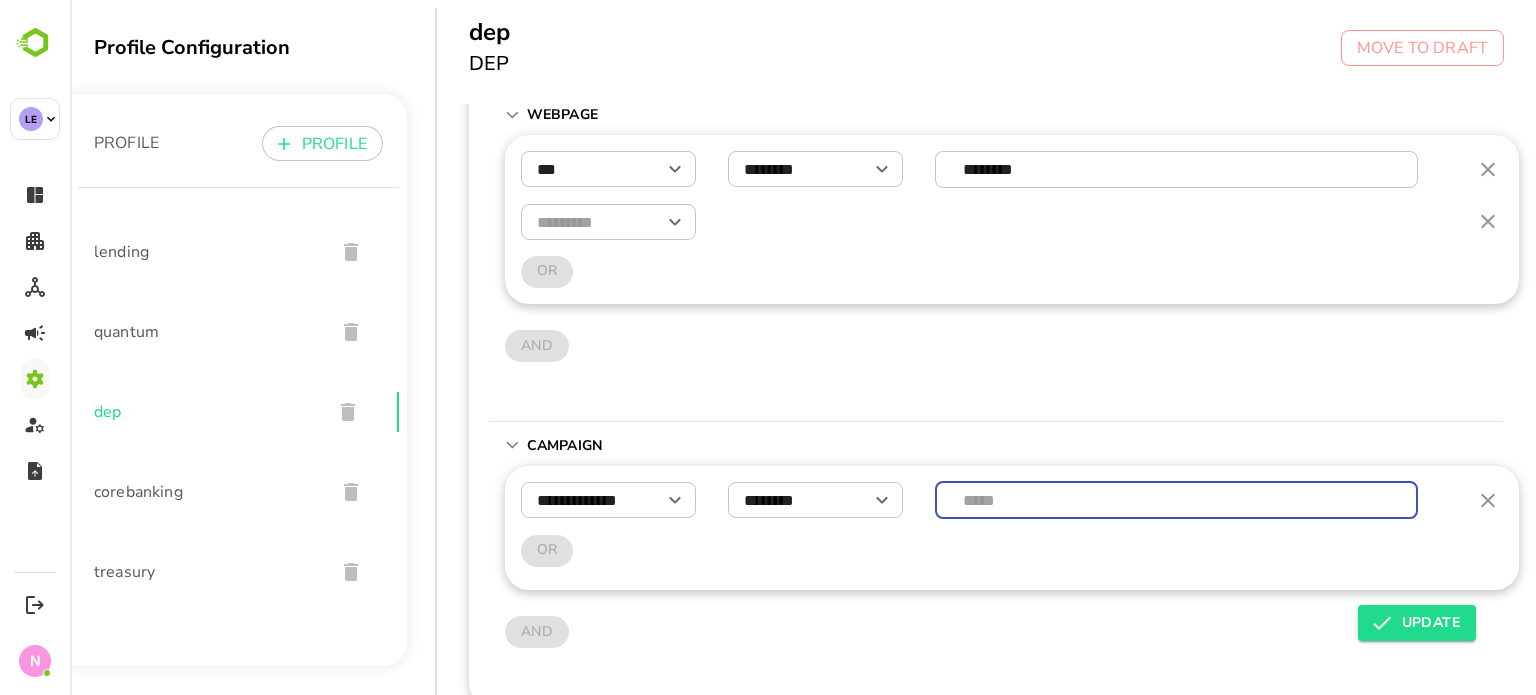 click at bounding box center [1177, 500] 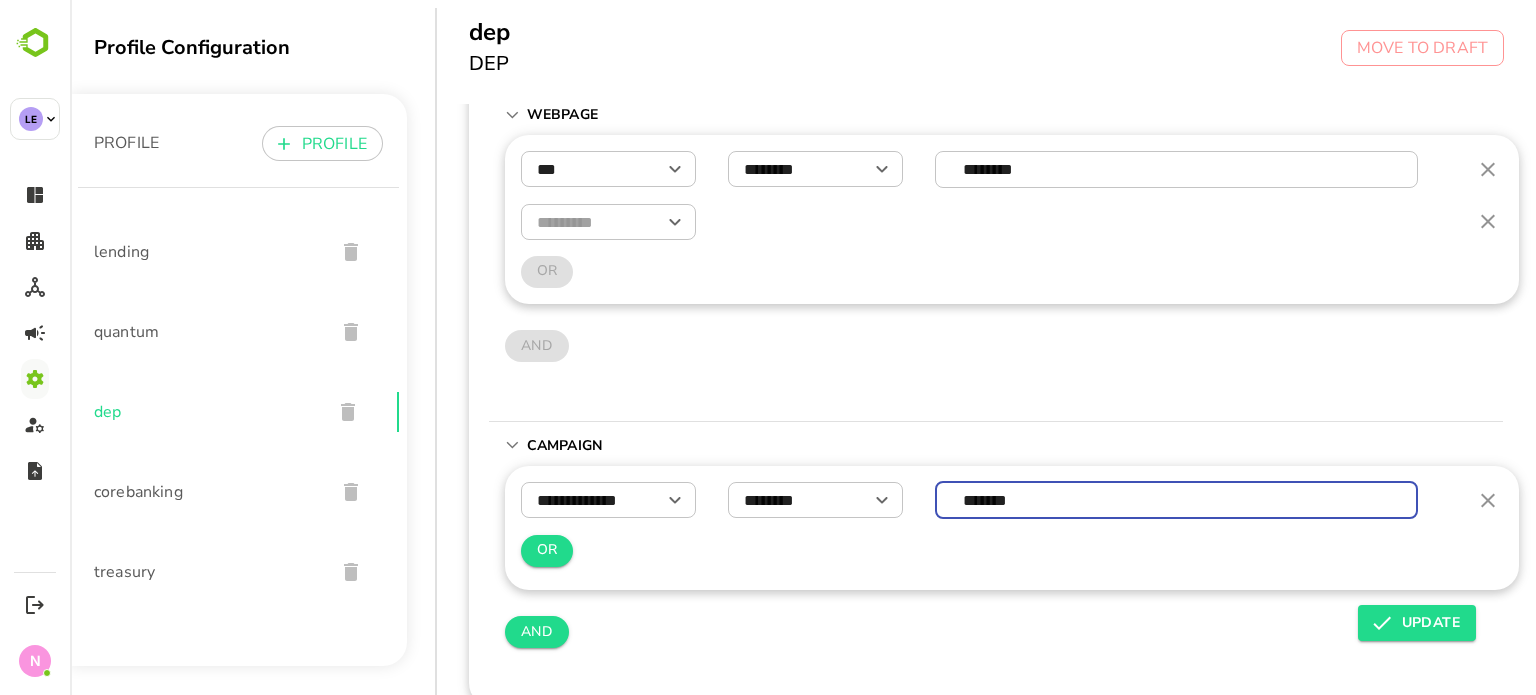 type on "*******" 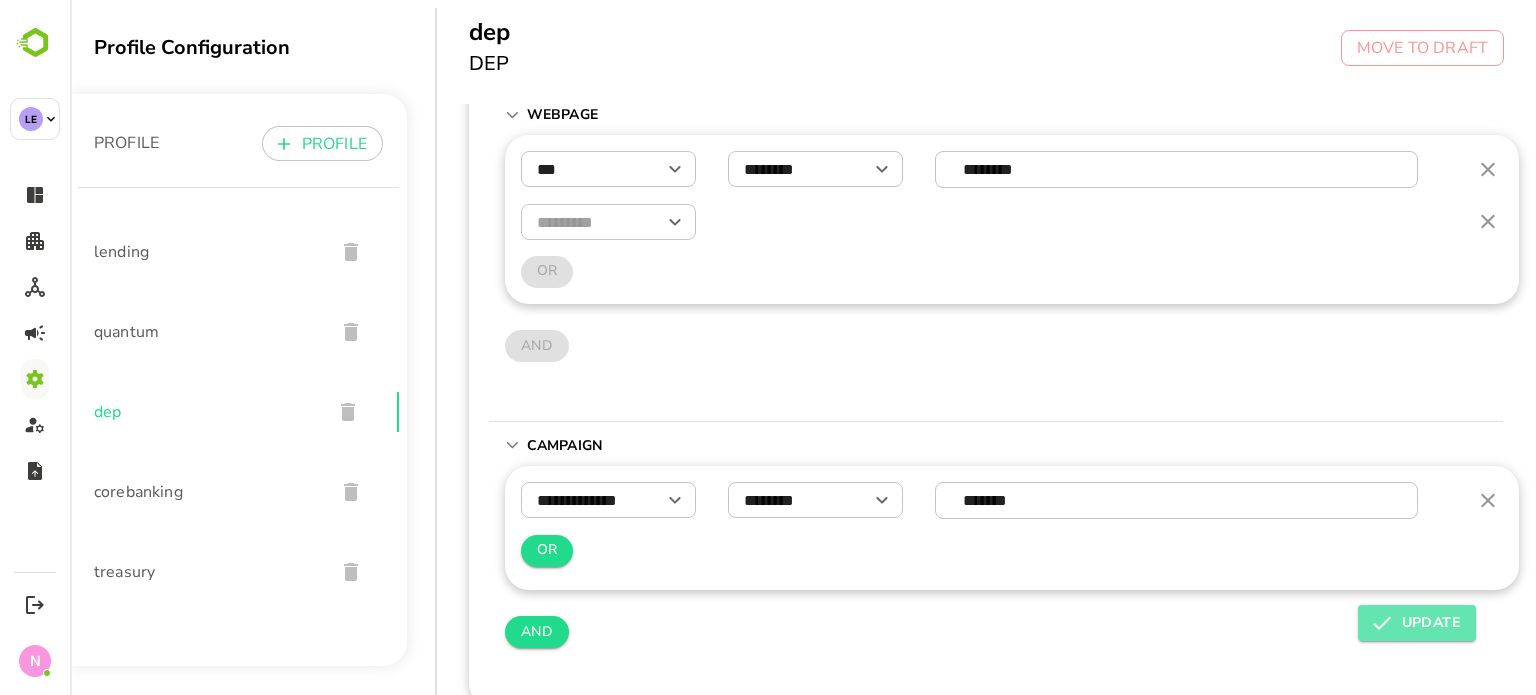 click on "UPDATE" at bounding box center (1417, 623) 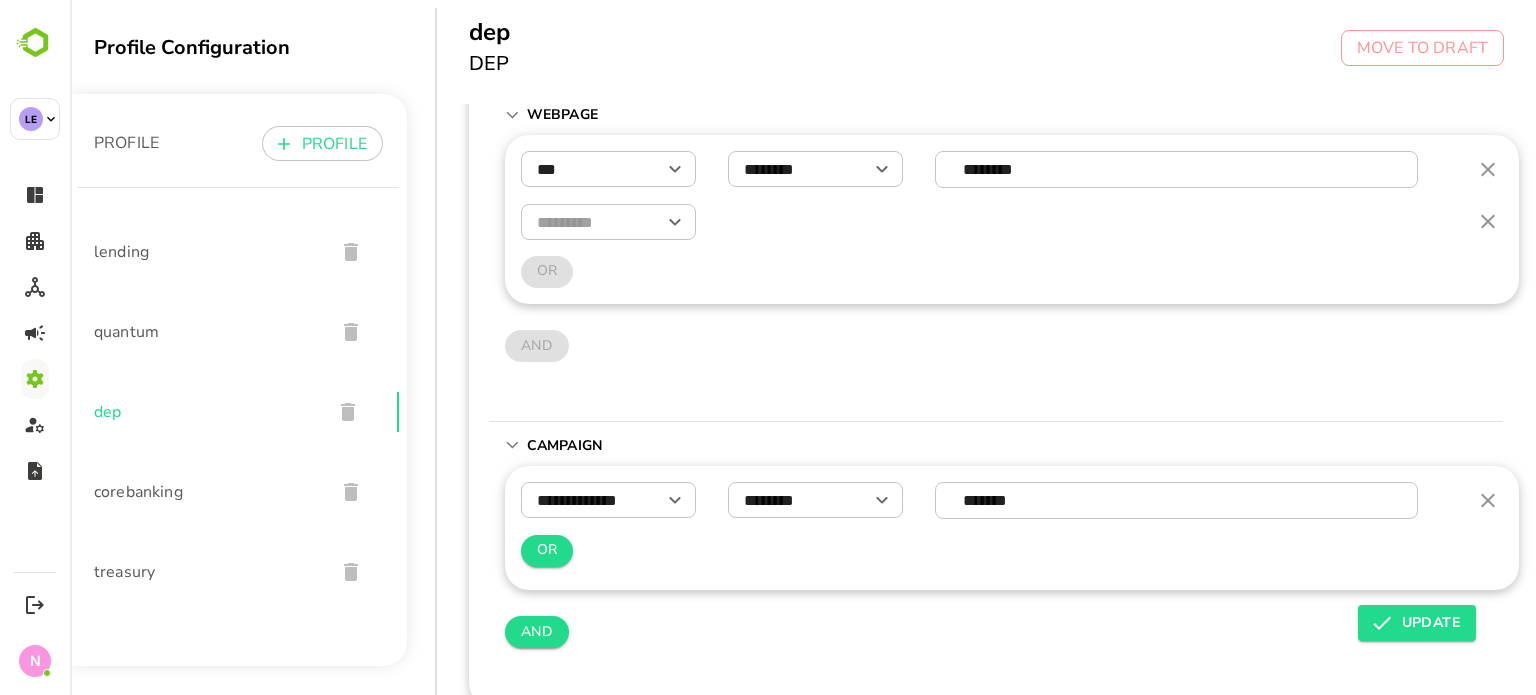 type 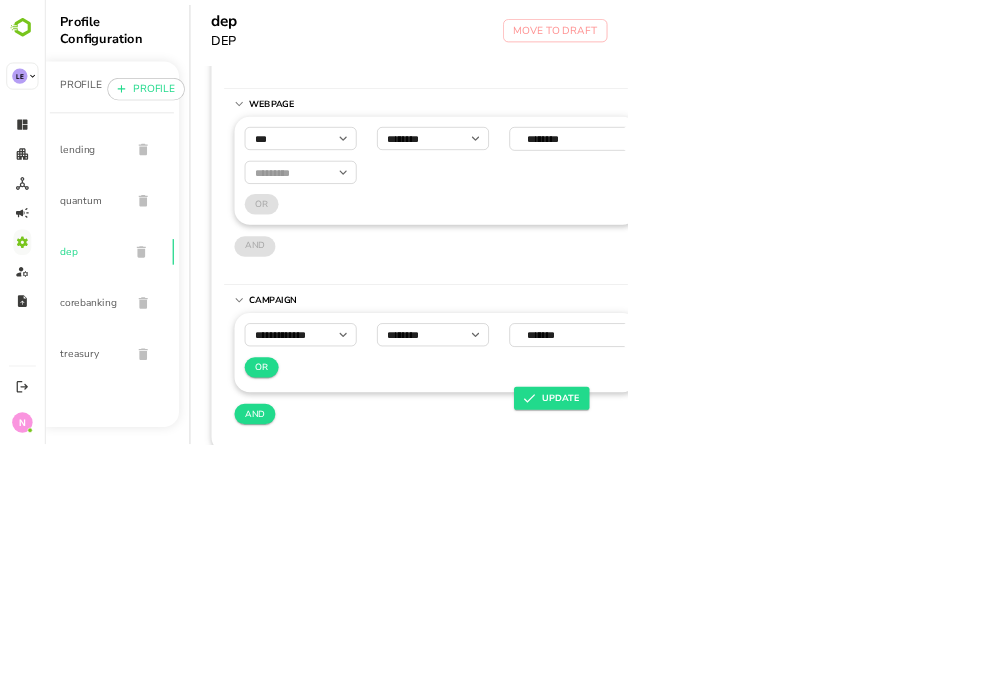 scroll, scrollTop: 588, scrollLeft: 0, axis: vertical 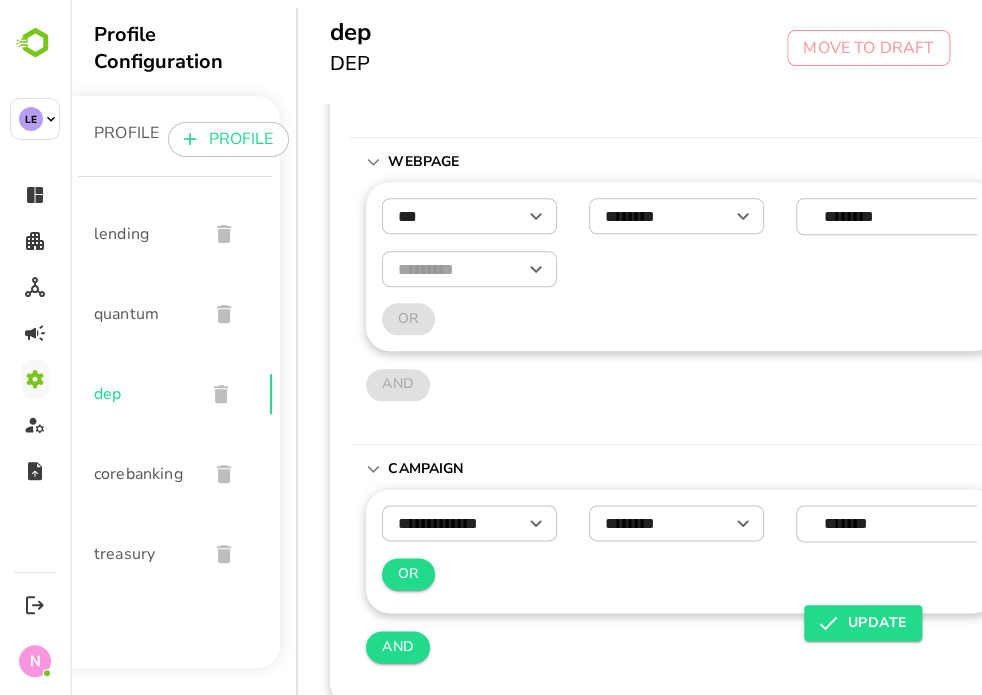click 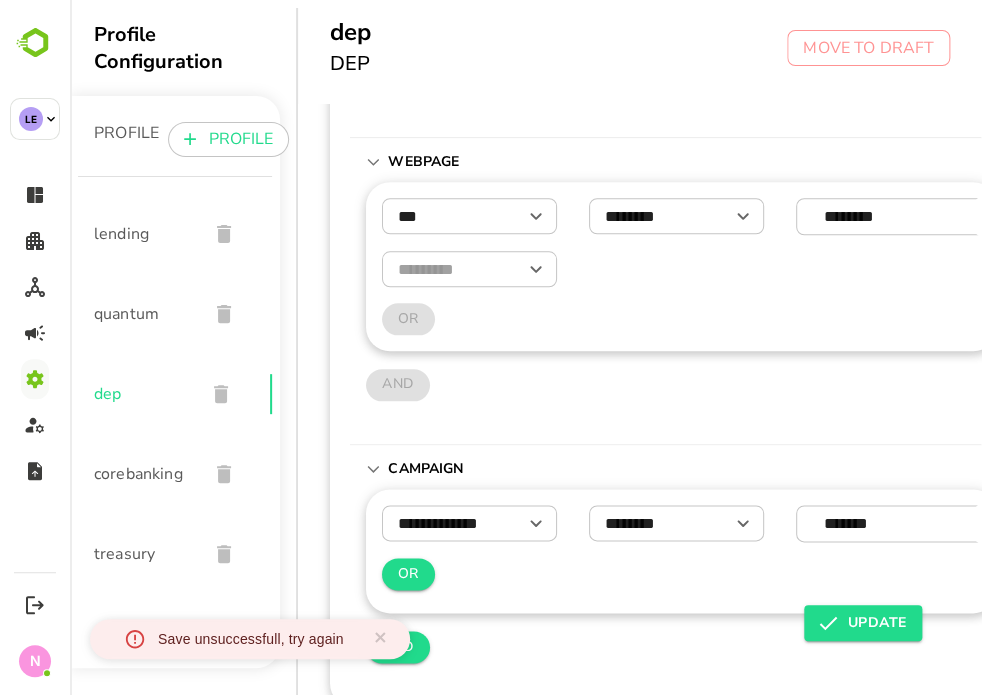 scroll, scrollTop: 588, scrollLeft: 12, axis: both 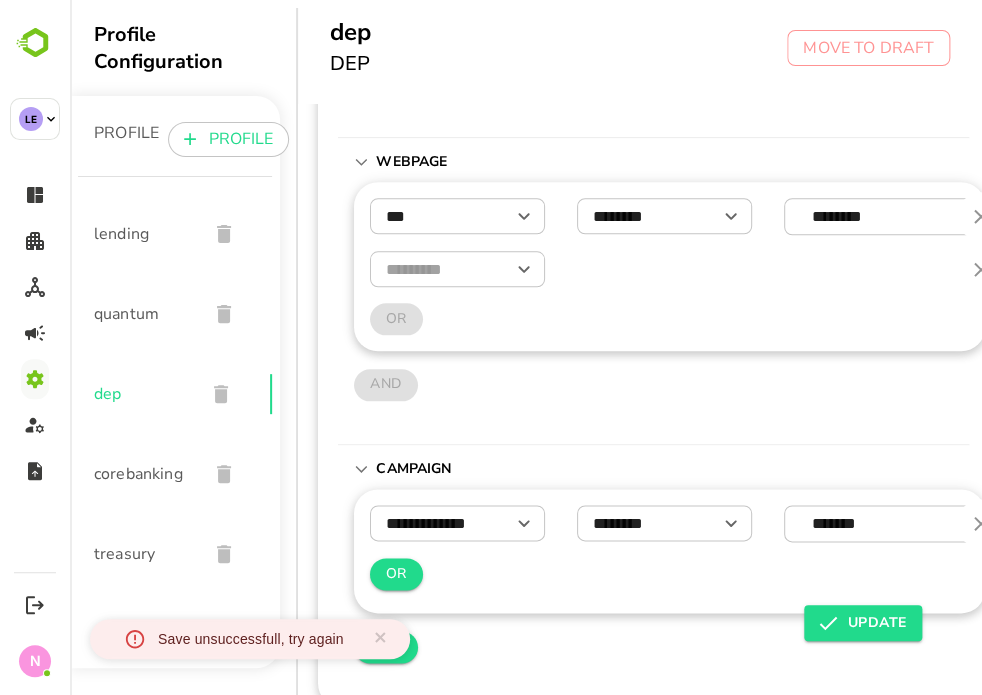 click 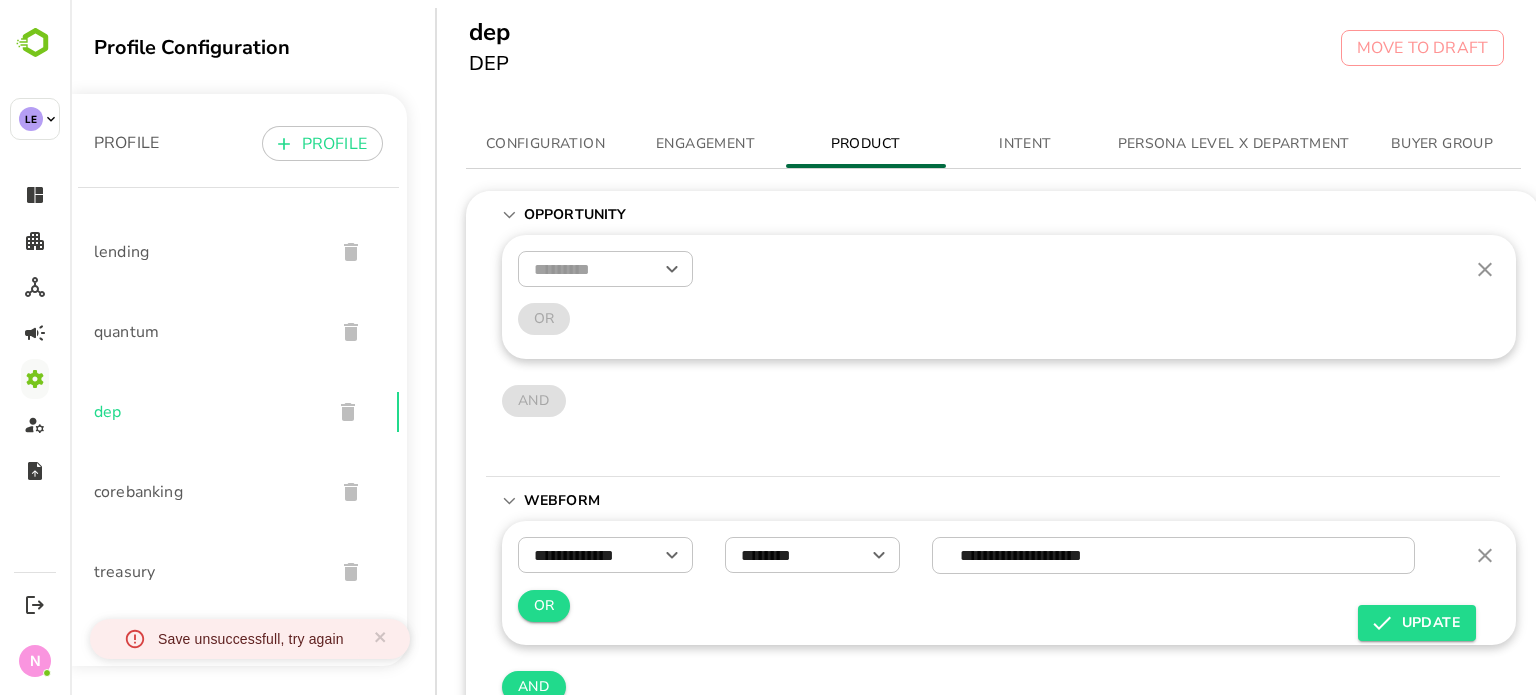 scroll, scrollTop: 0, scrollLeft: 4, axis: horizontal 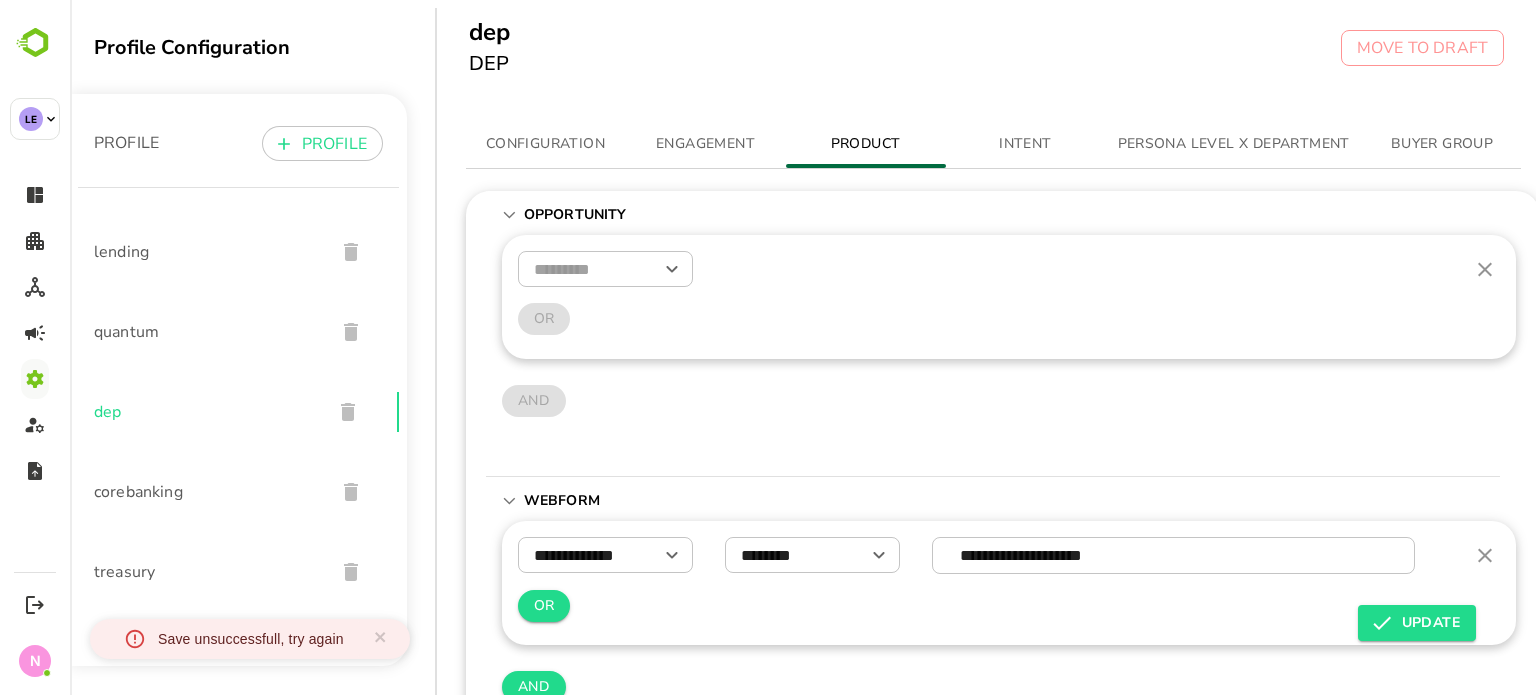 click 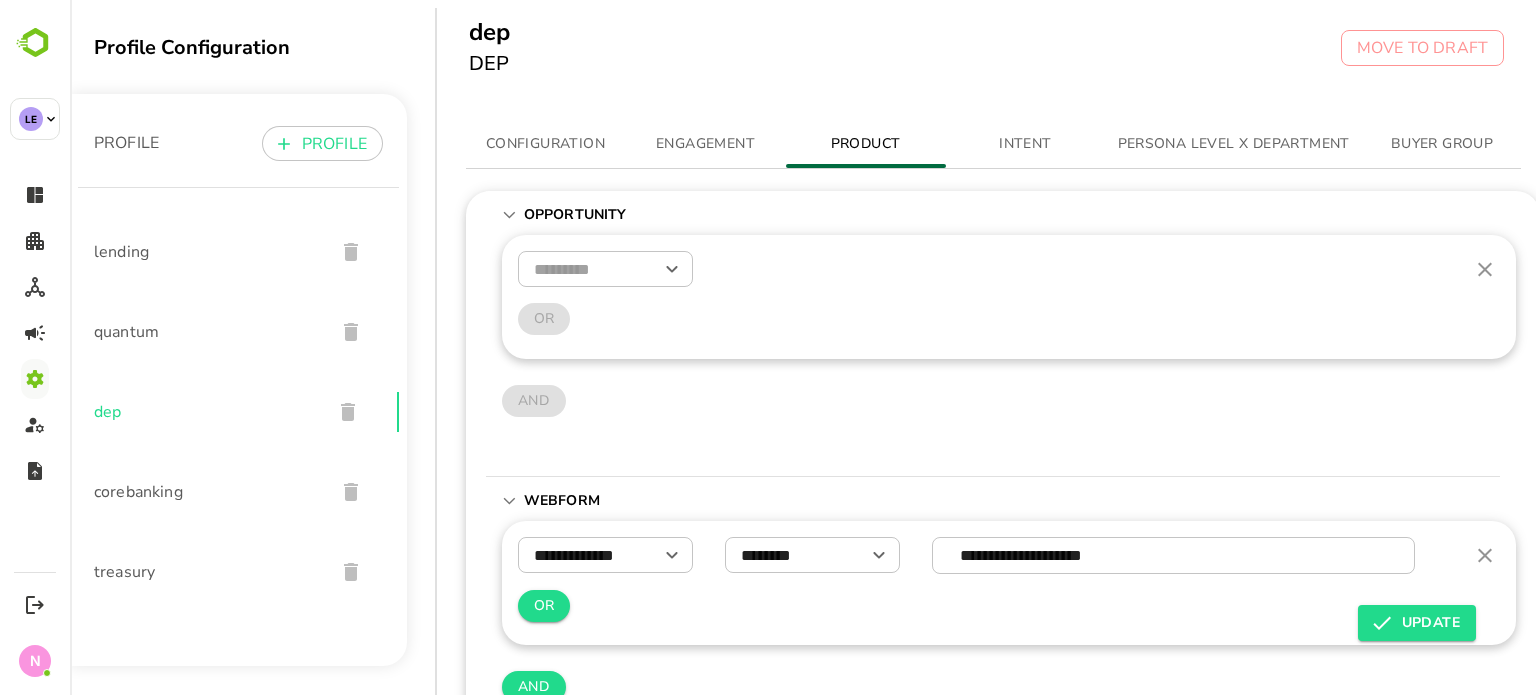 click 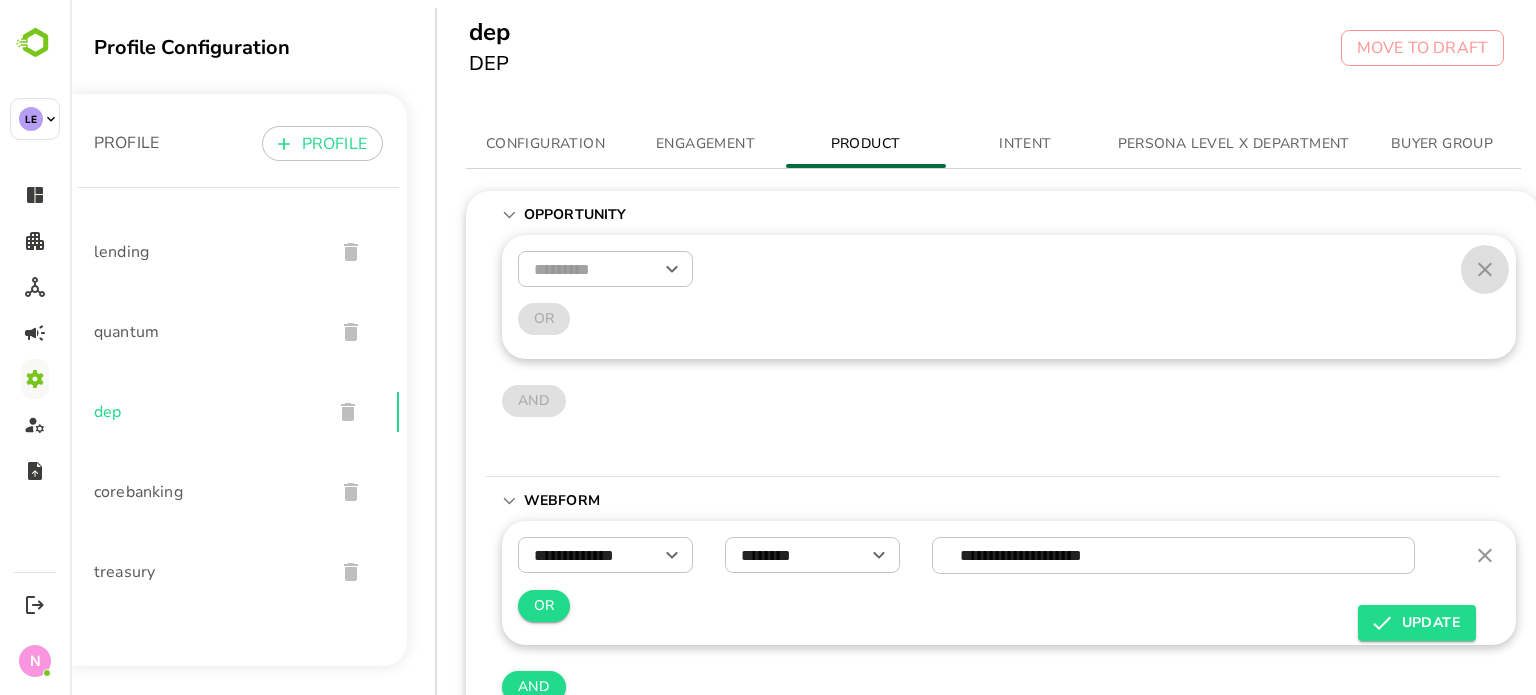 click 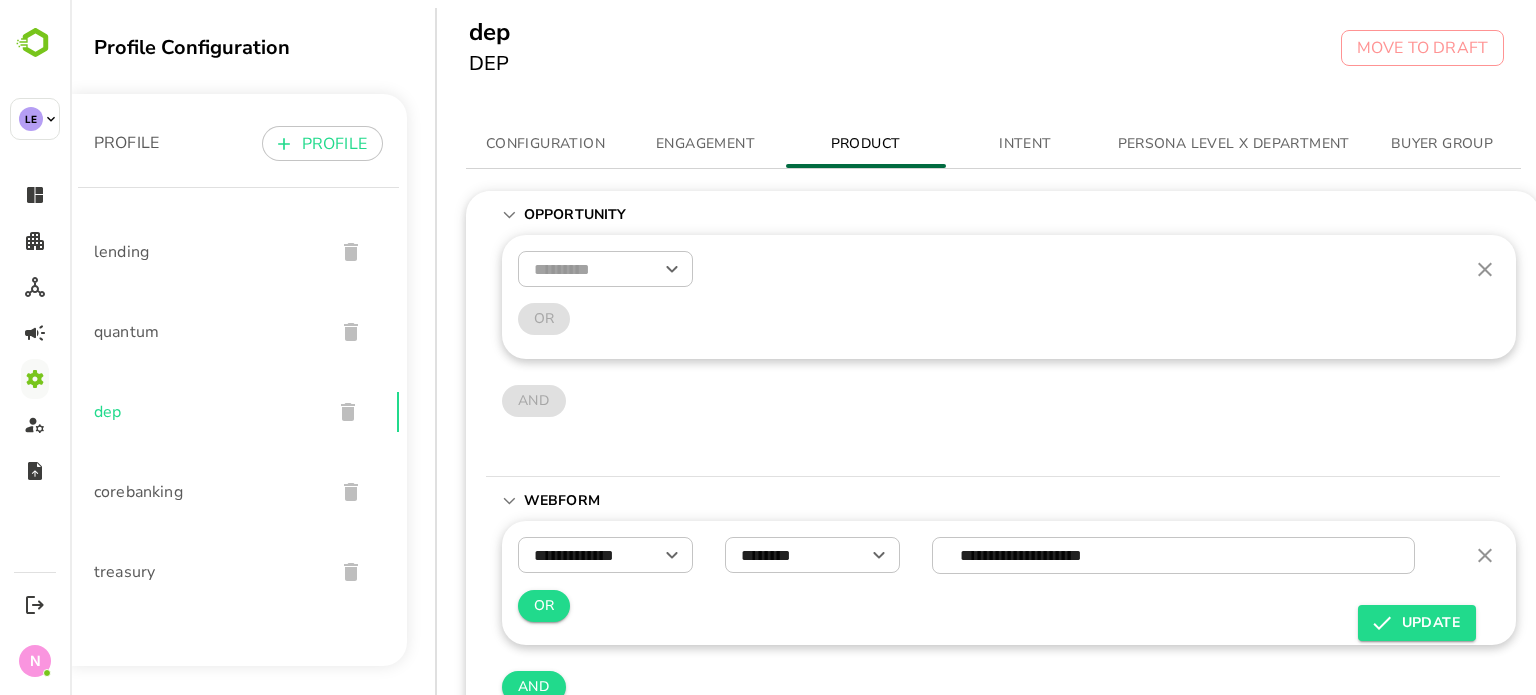 click 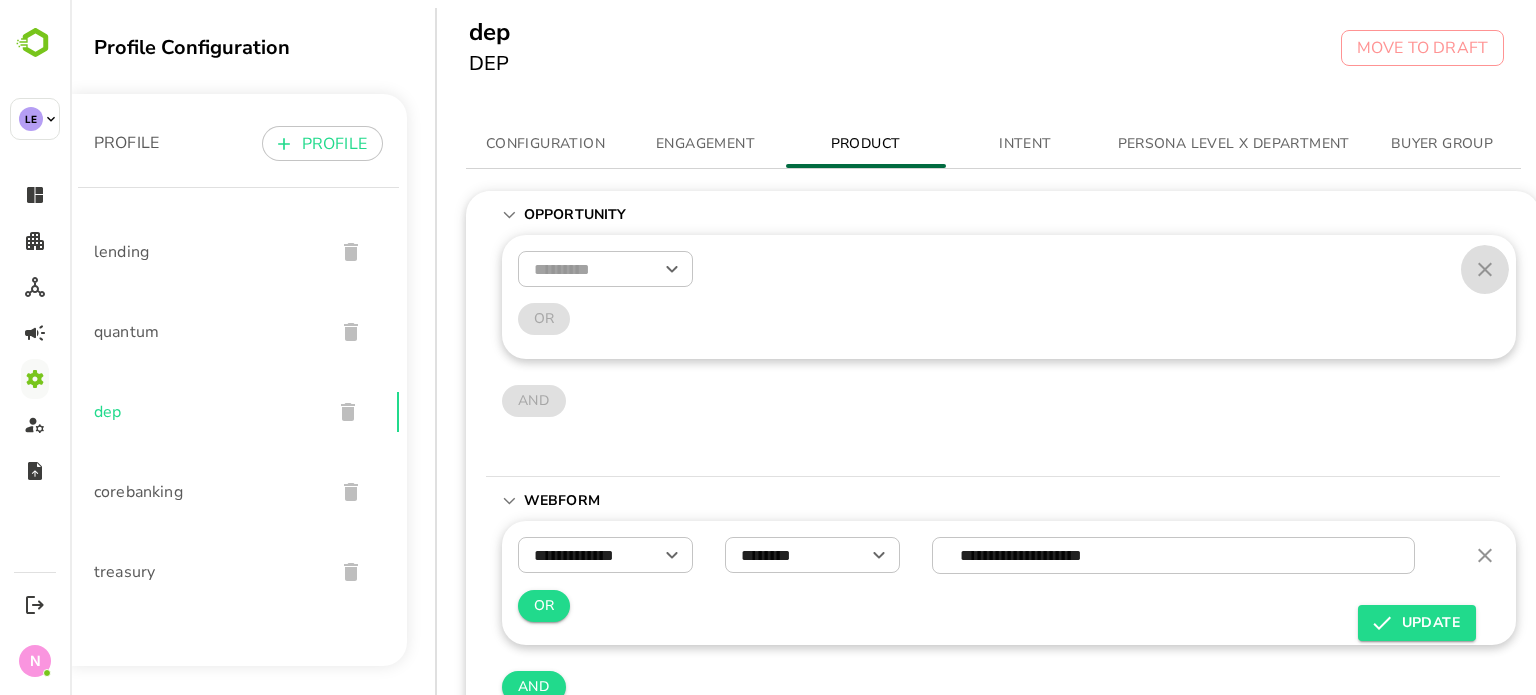 click 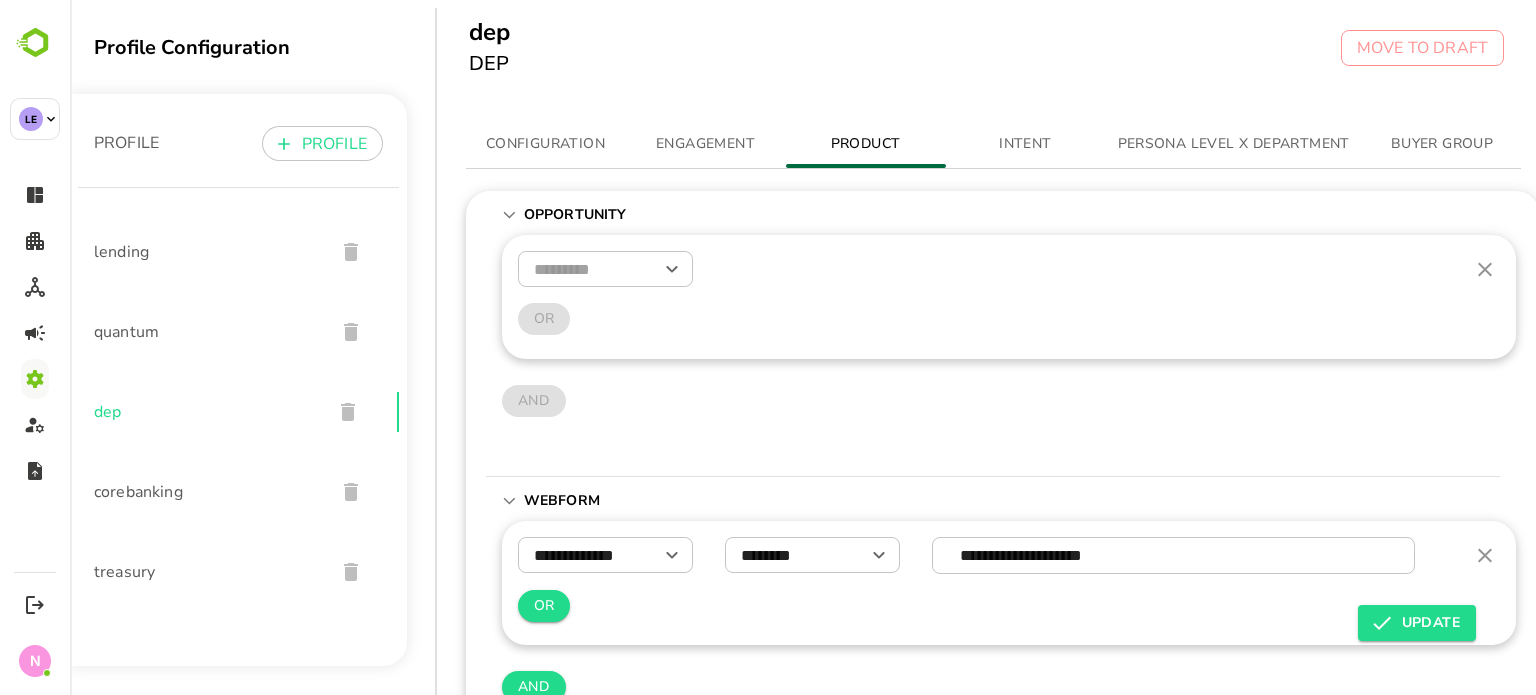 click 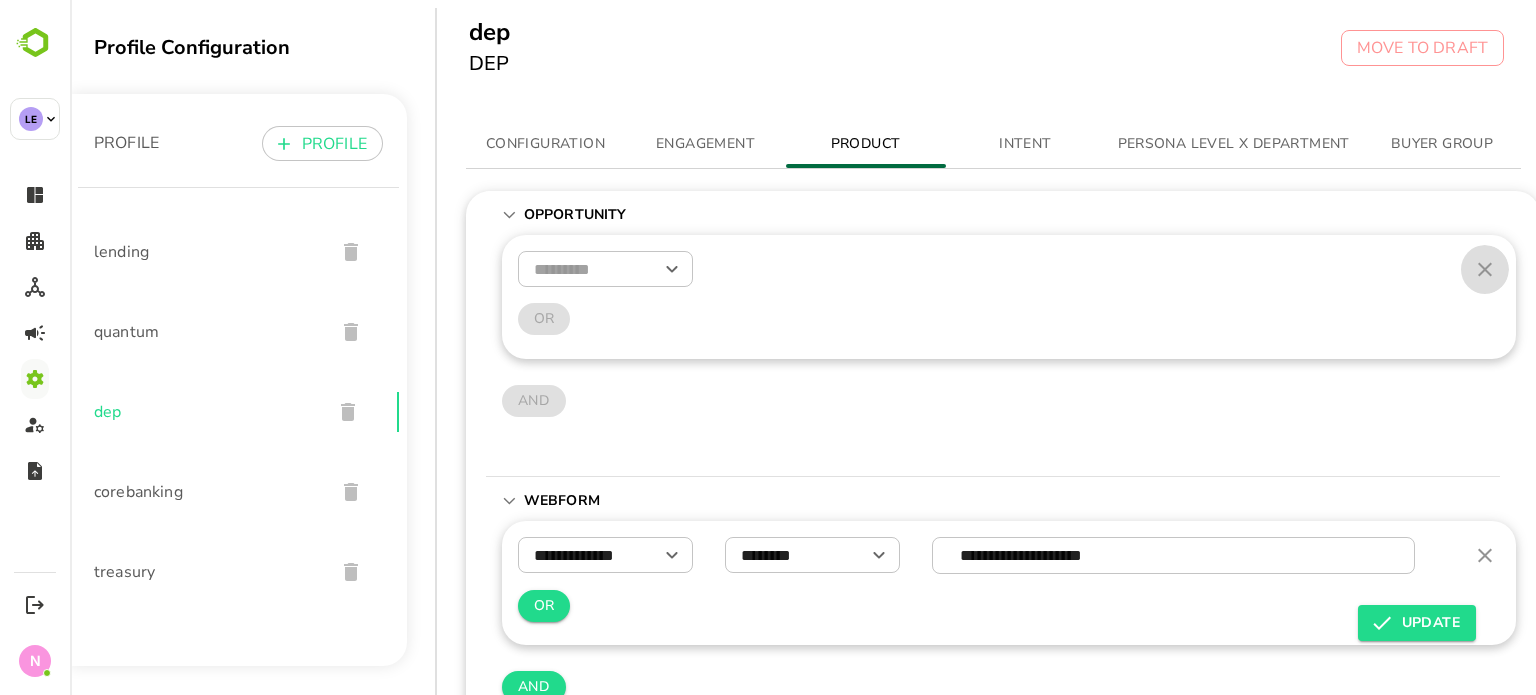 click 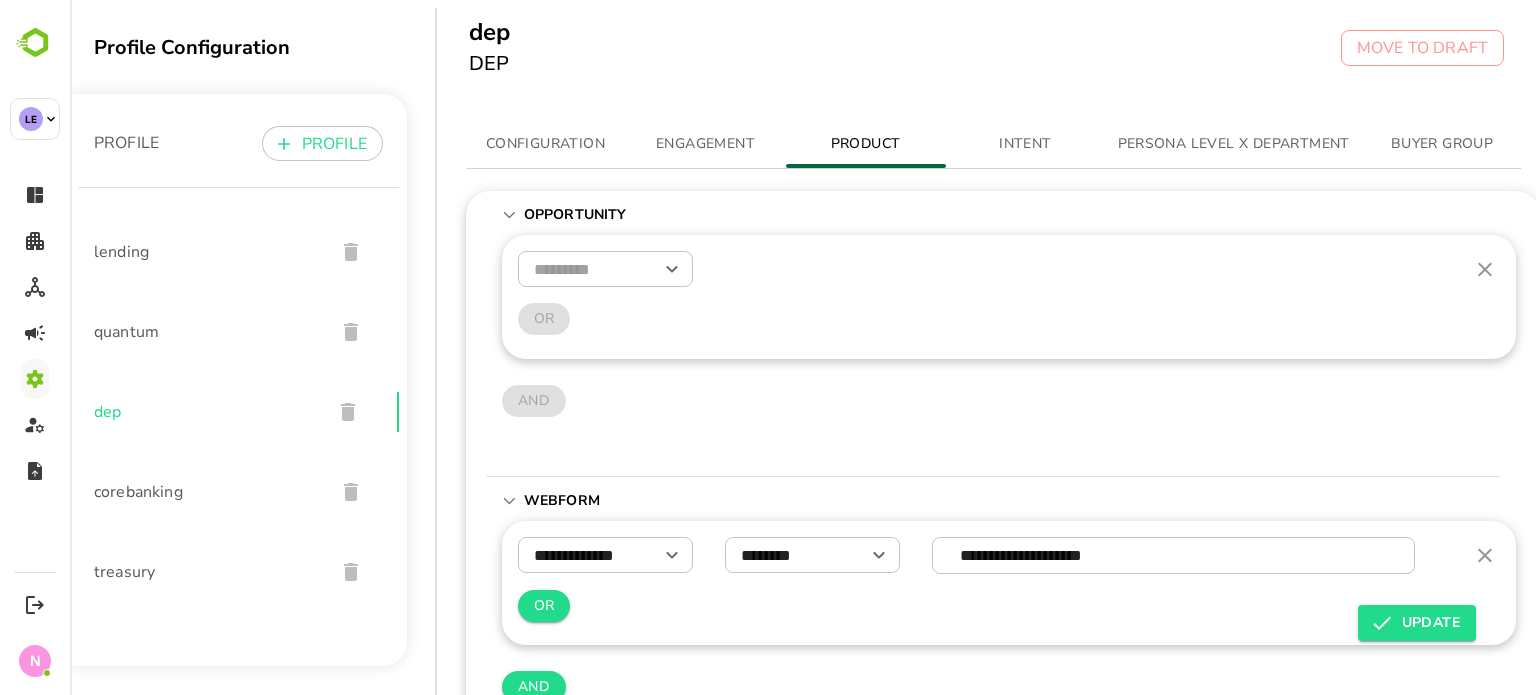 click 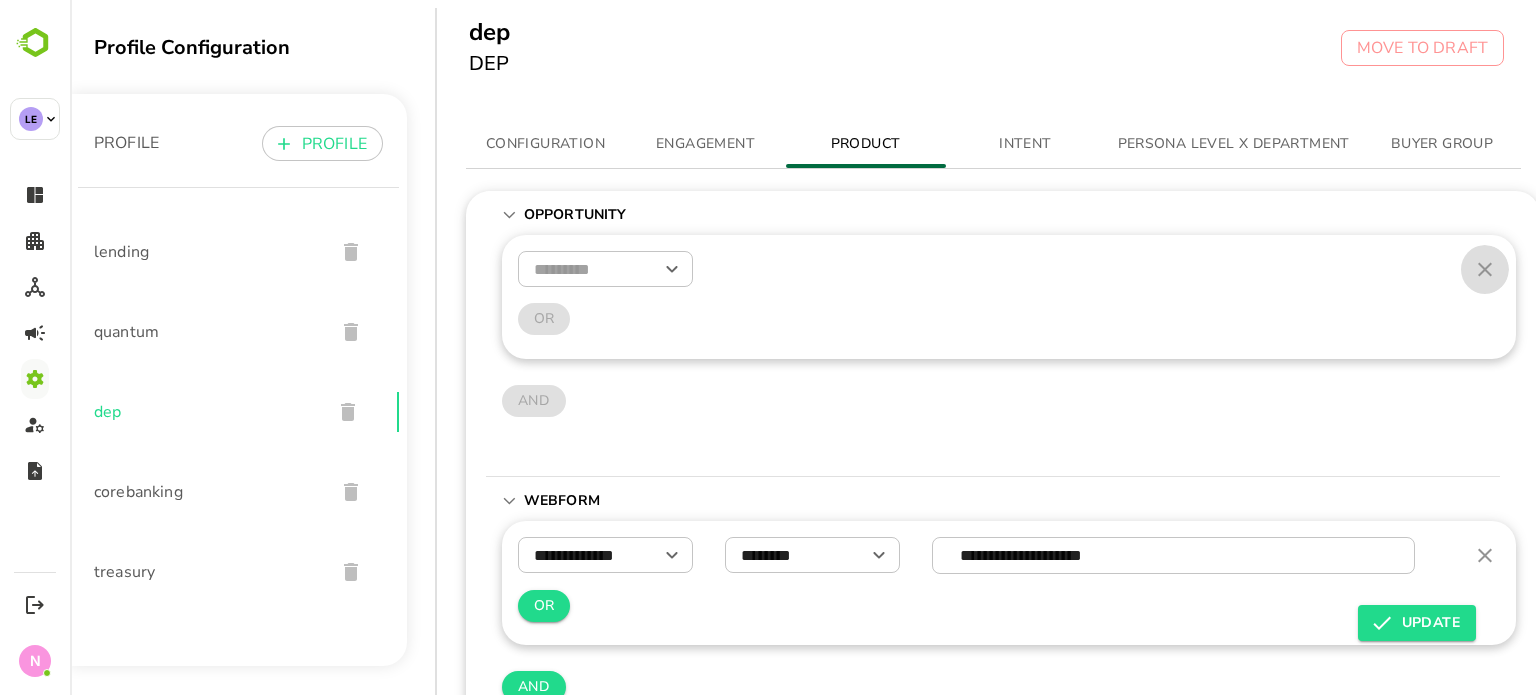 click 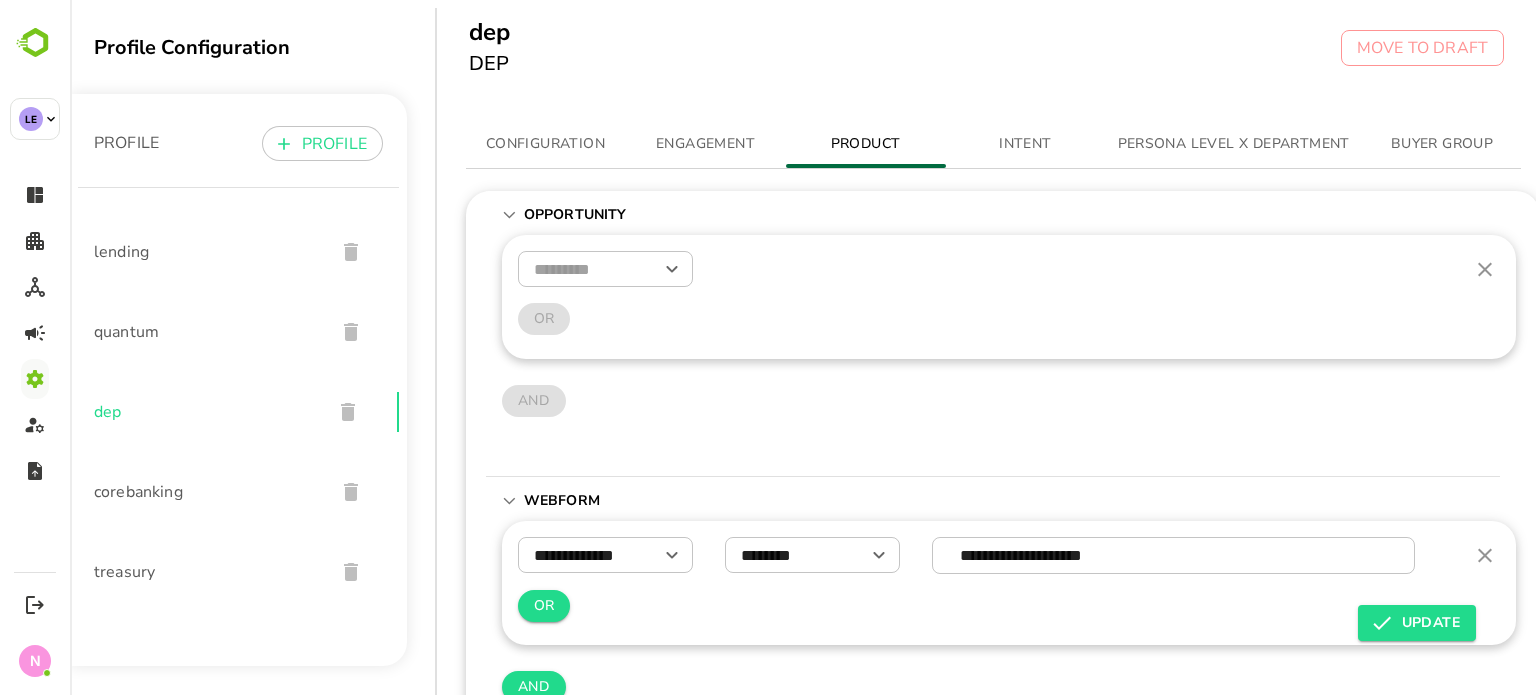 drag, startPoint x: 1480, startPoint y: 265, endPoint x: 1384, endPoint y: 259, distance: 96.18732 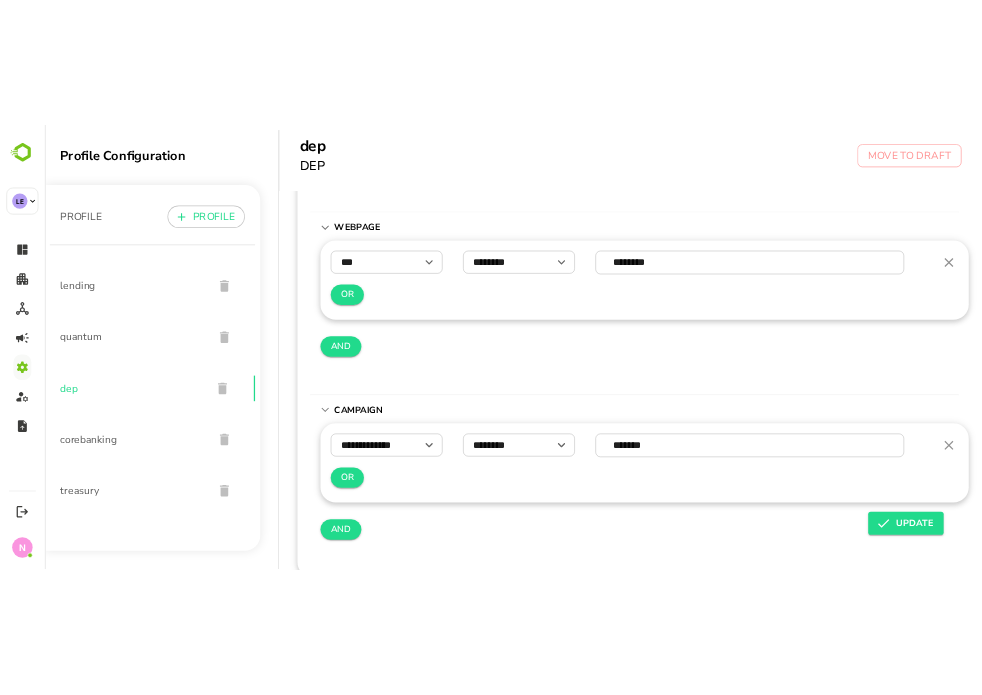 scroll, scrollTop: 0, scrollLeft: 3, axis: horizontal 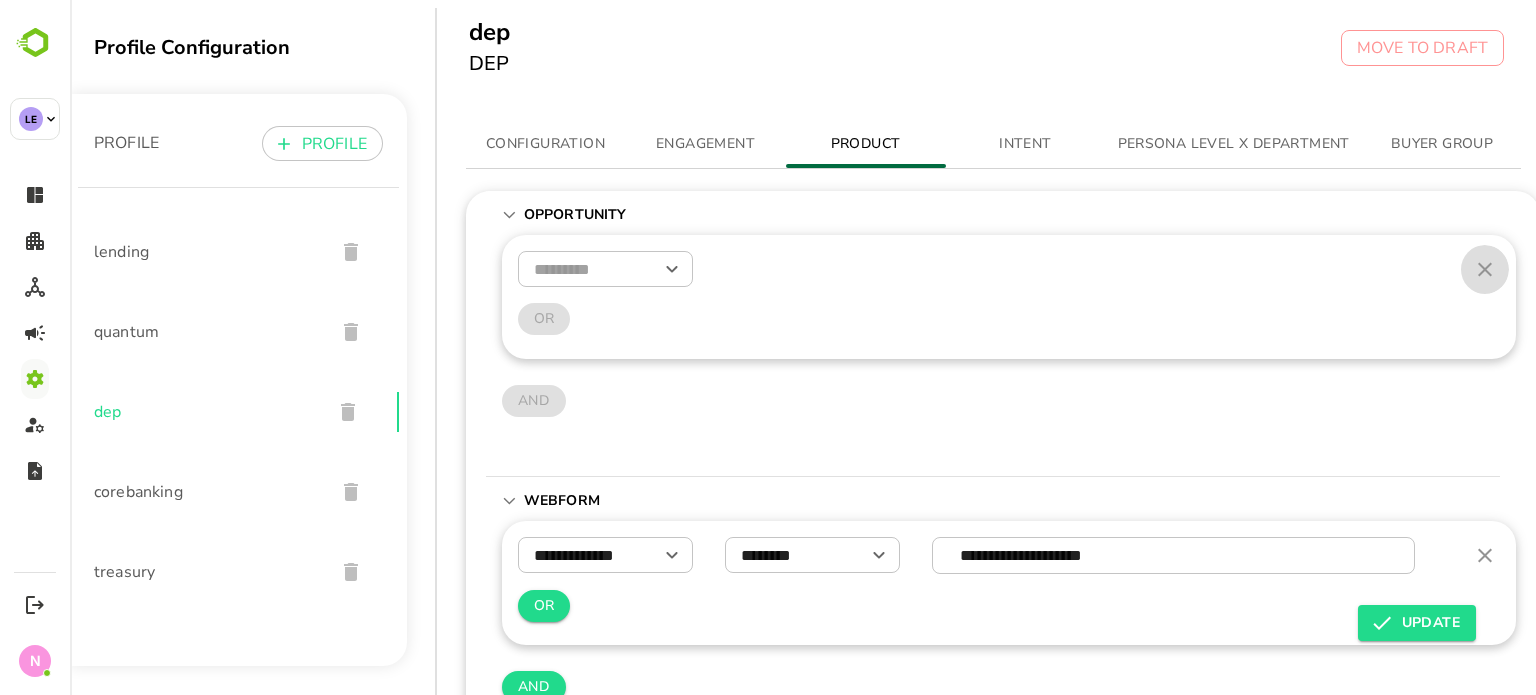 click at bounding box center (1485, 269) 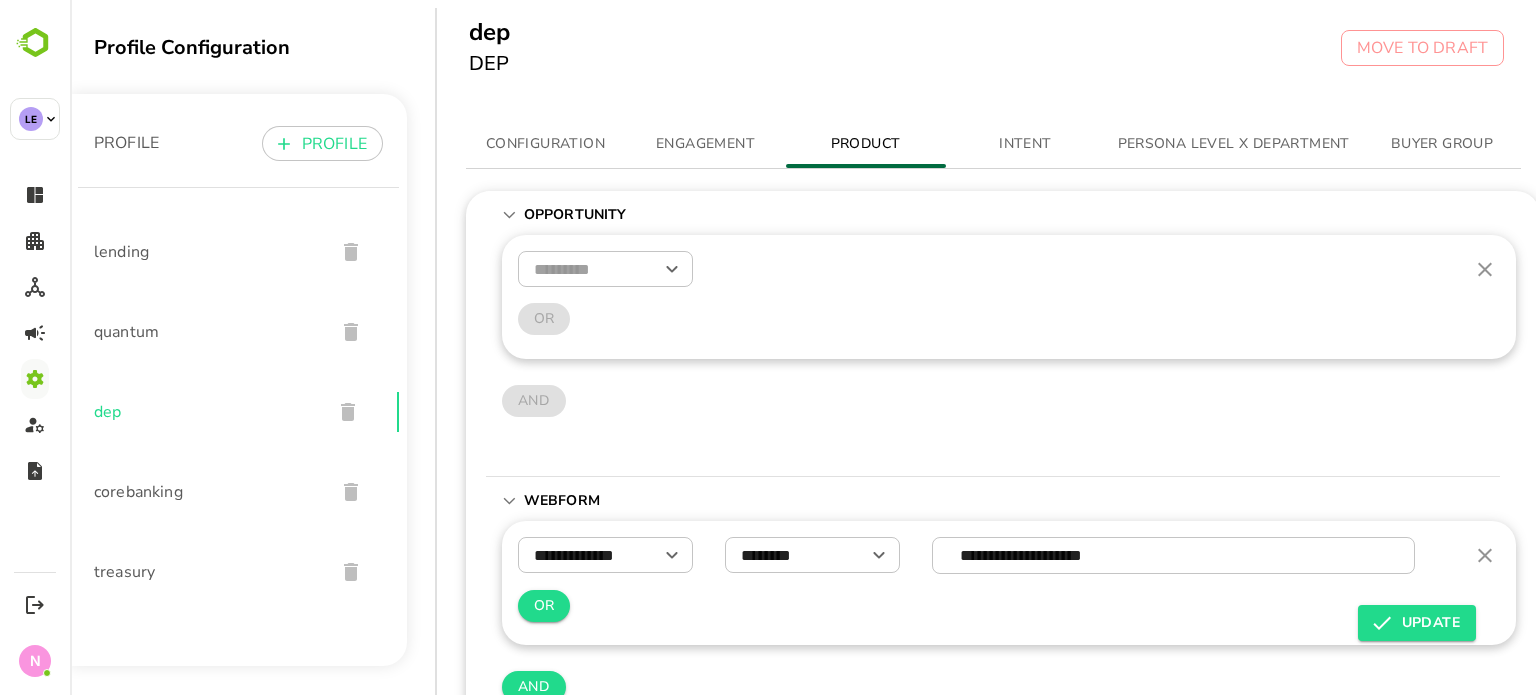 click 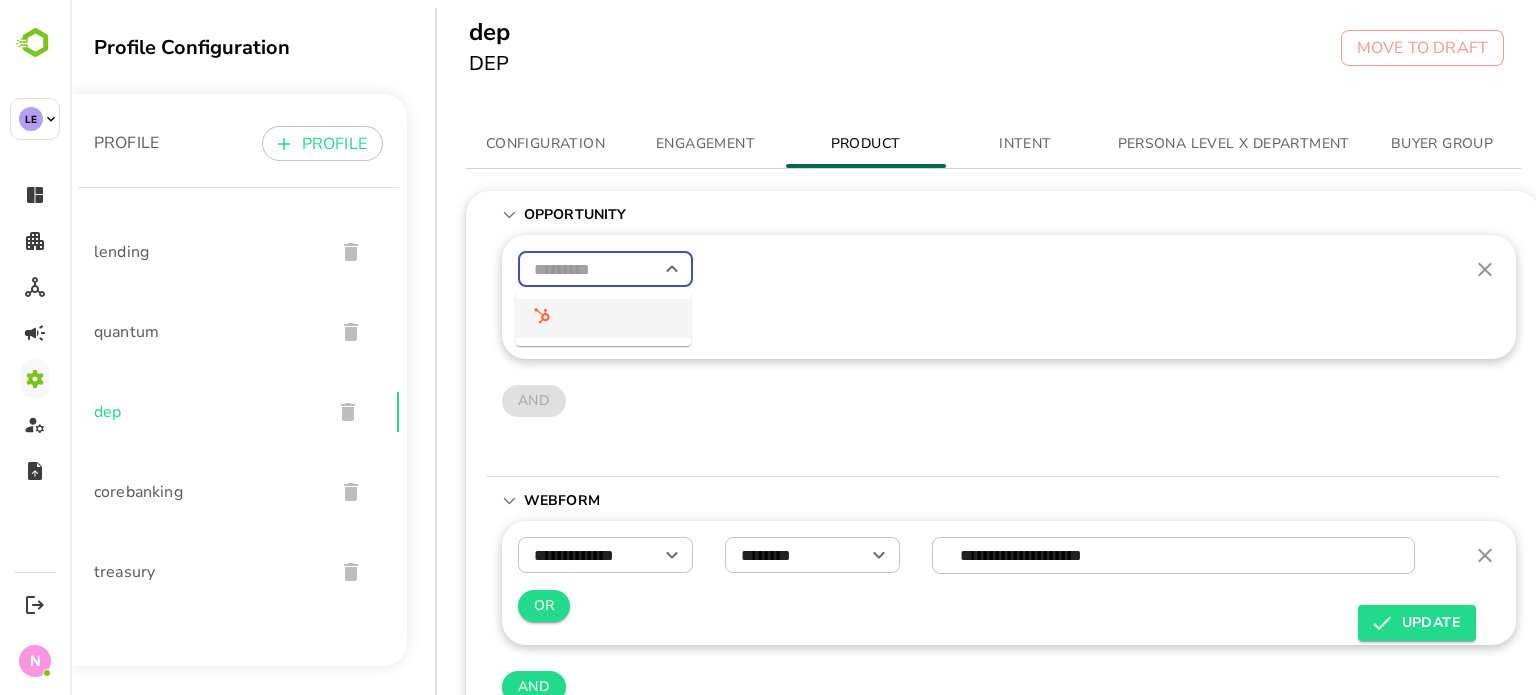 click at bounding box center (603, 318) 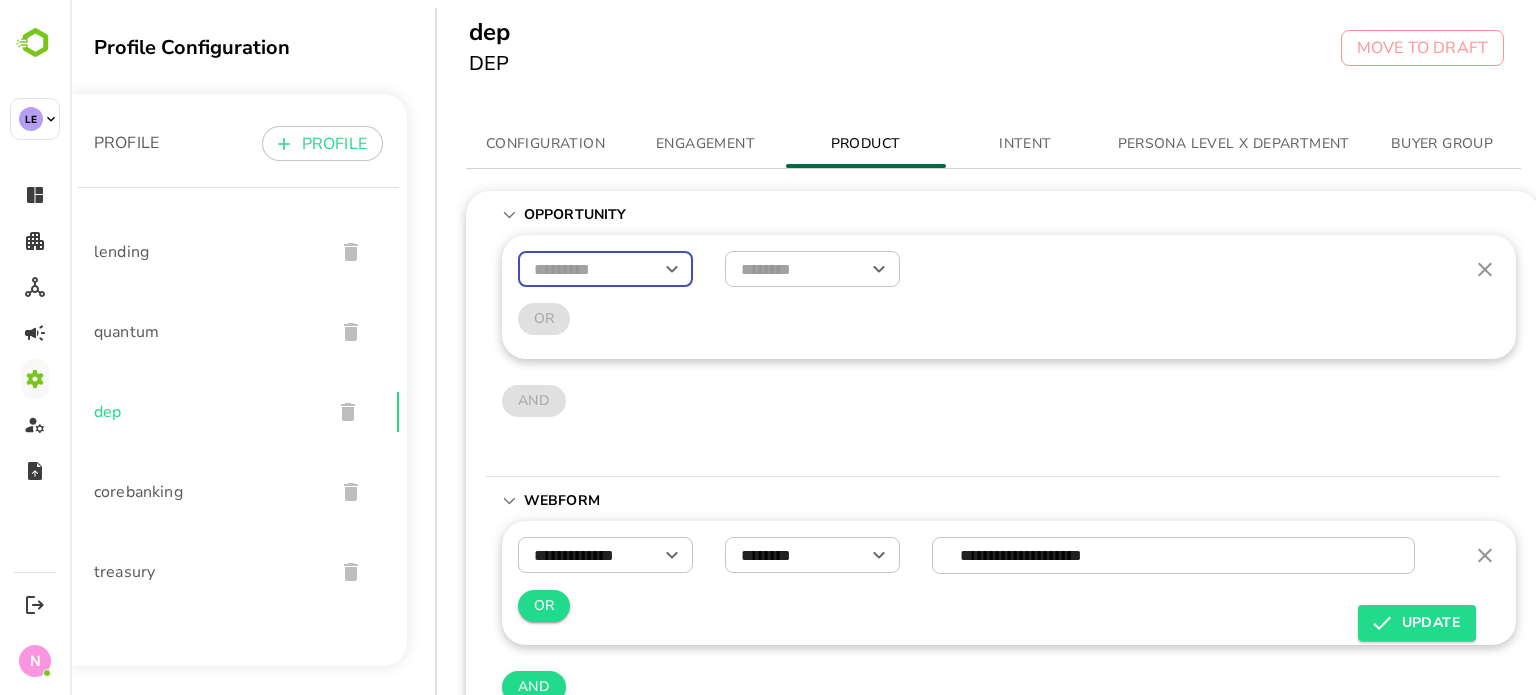 click at bounding box center [605, 269] 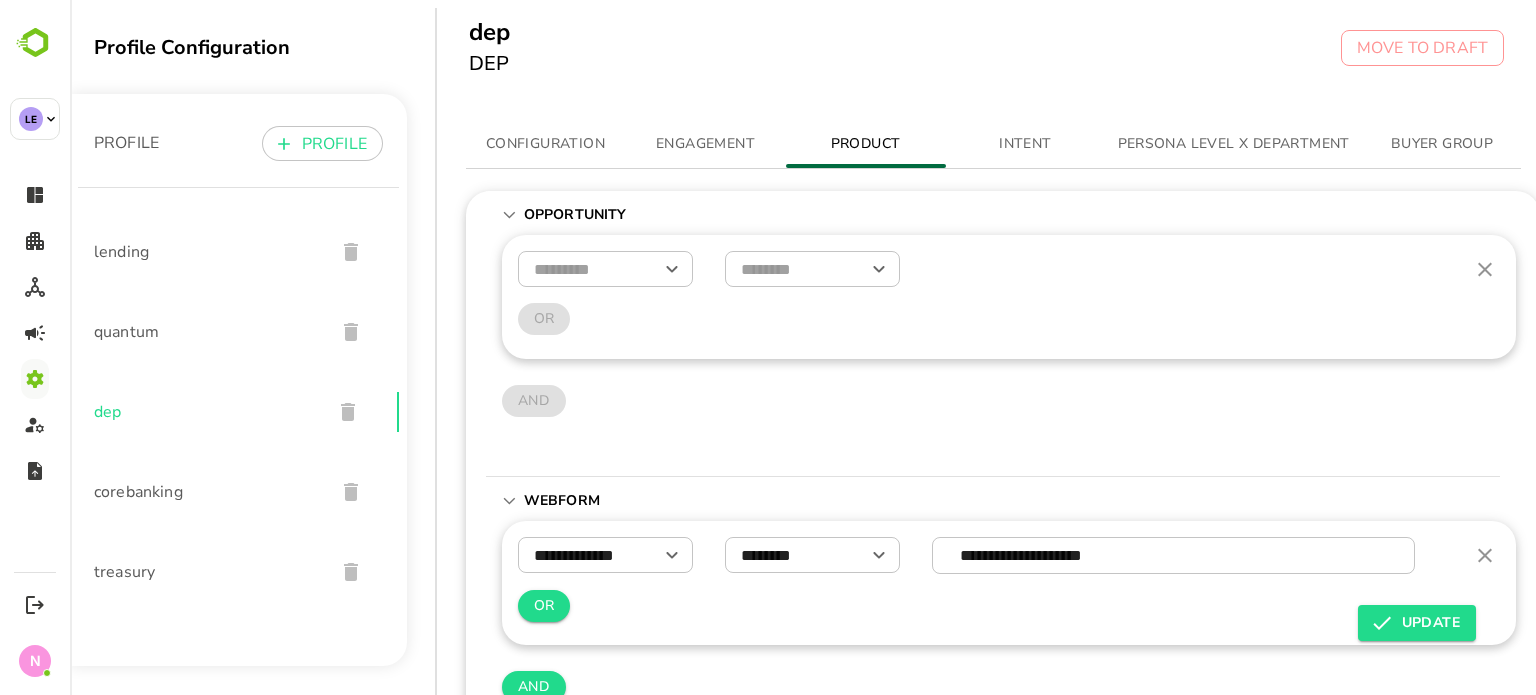click on "​ ​ OR" at bounding box center (1009, 297) 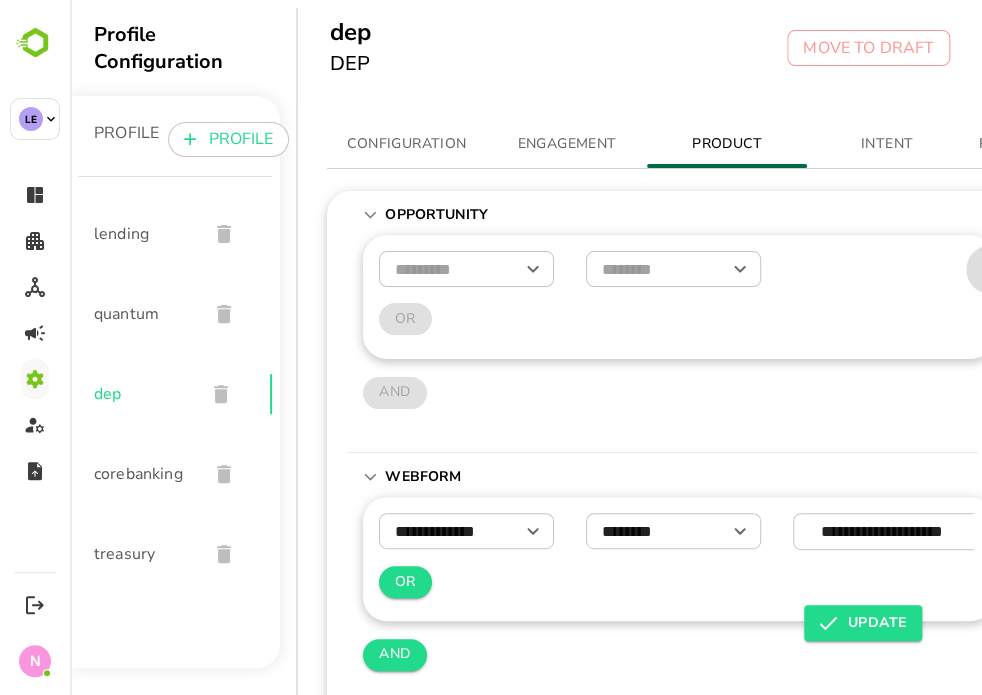 click 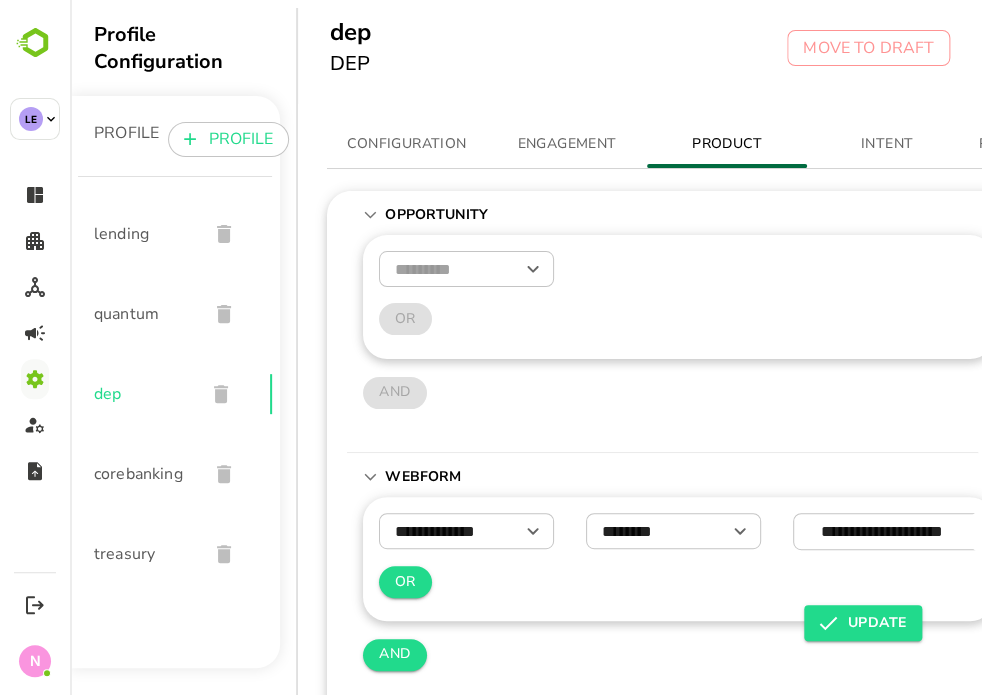 click 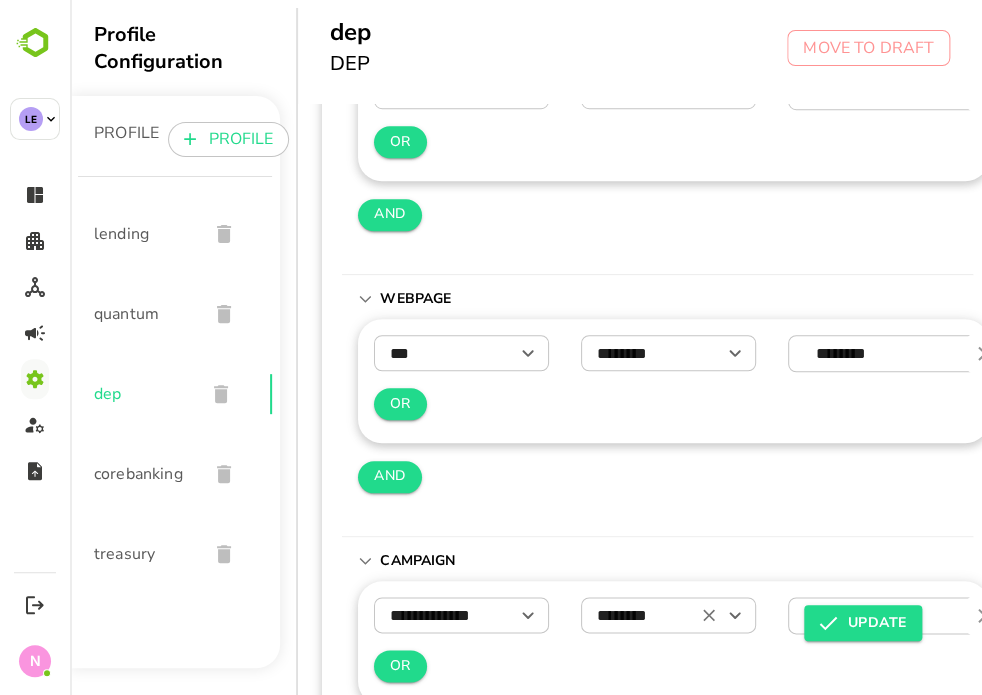 scroll, scrollTop: 543, scrollLeft: 8, axis: both 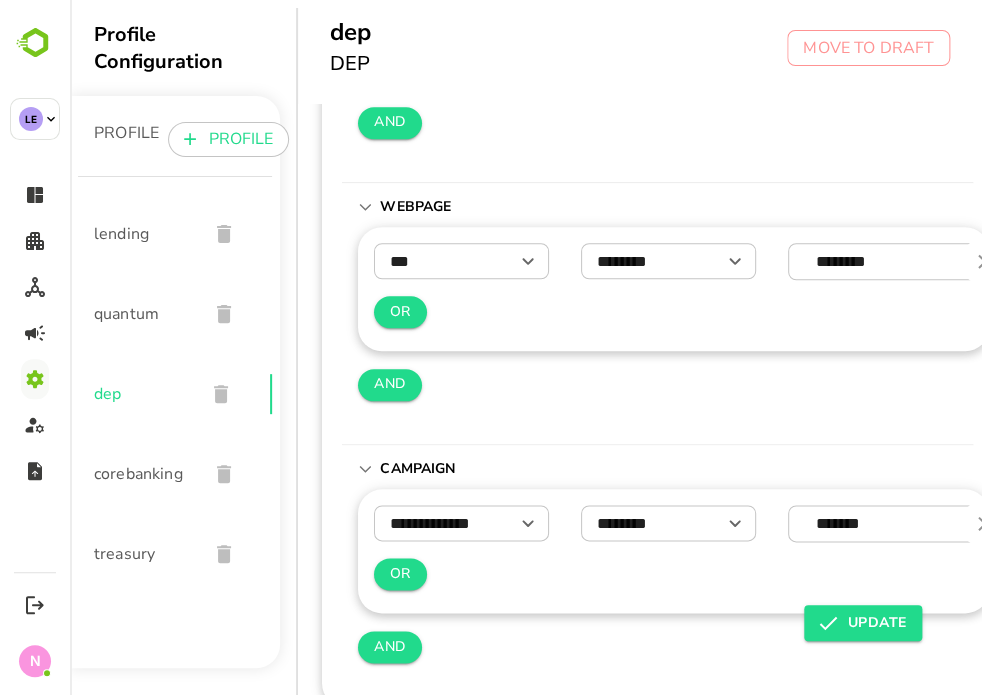 click on "UPDATE" at bounding box center (863, 623) 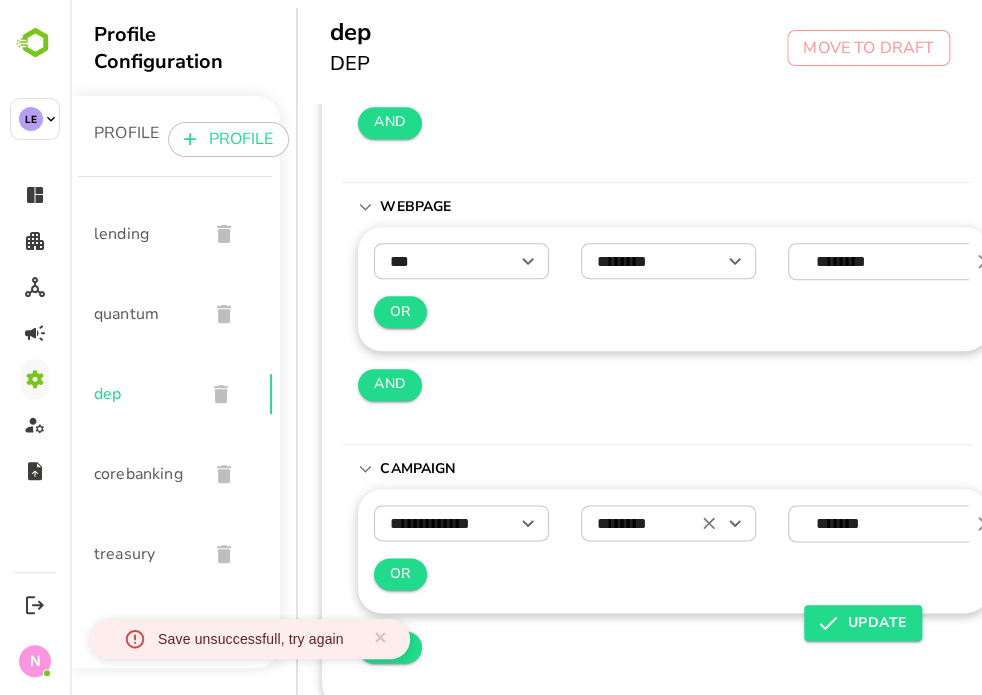click on "********" at bounding box center (668, 523) 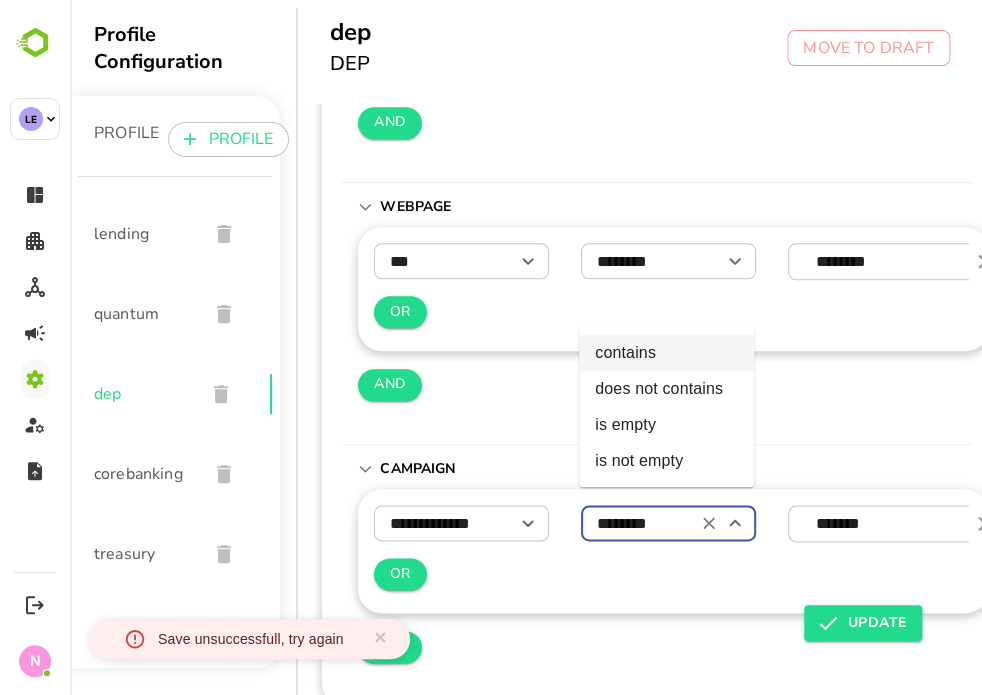 click on "********" at bounding box center [668, 523] 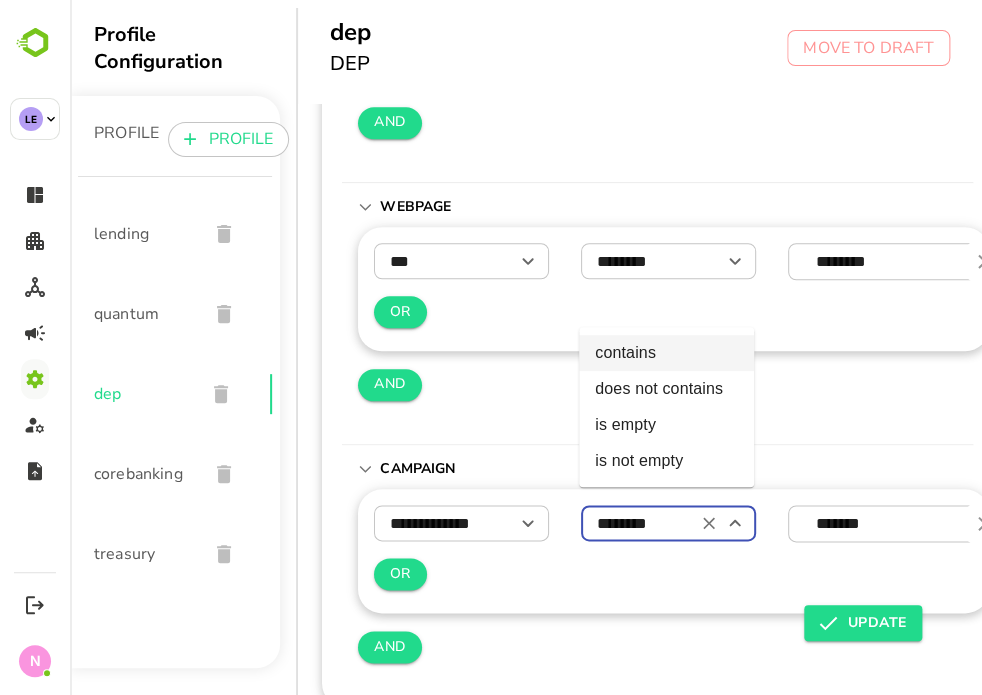 click on "********" at bounding box center (668, 523) 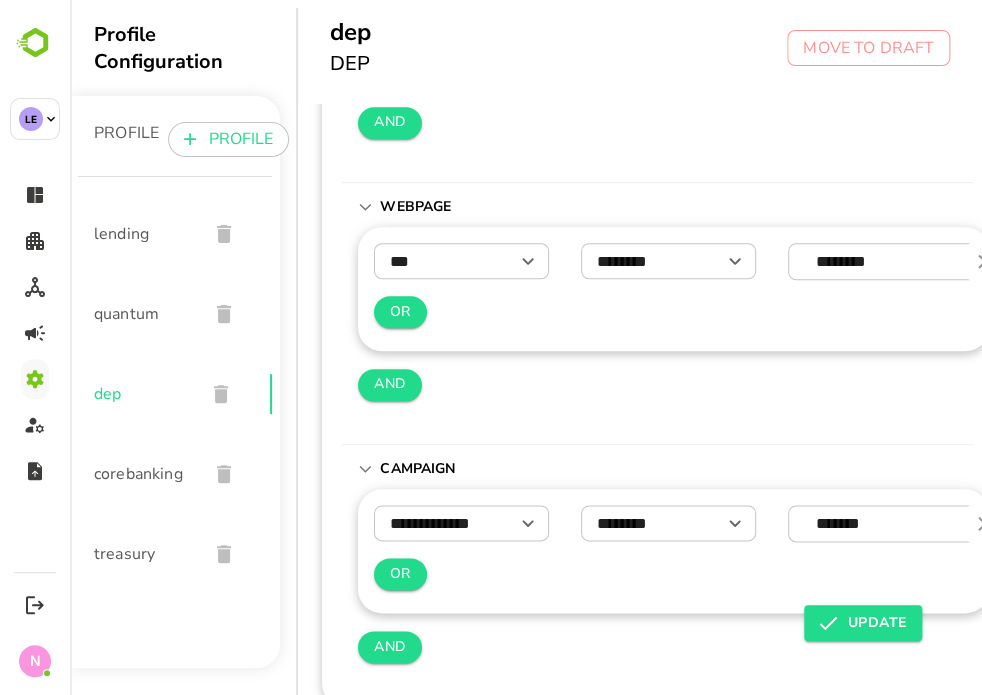 click on "OR" at bounding box center [673, 574] 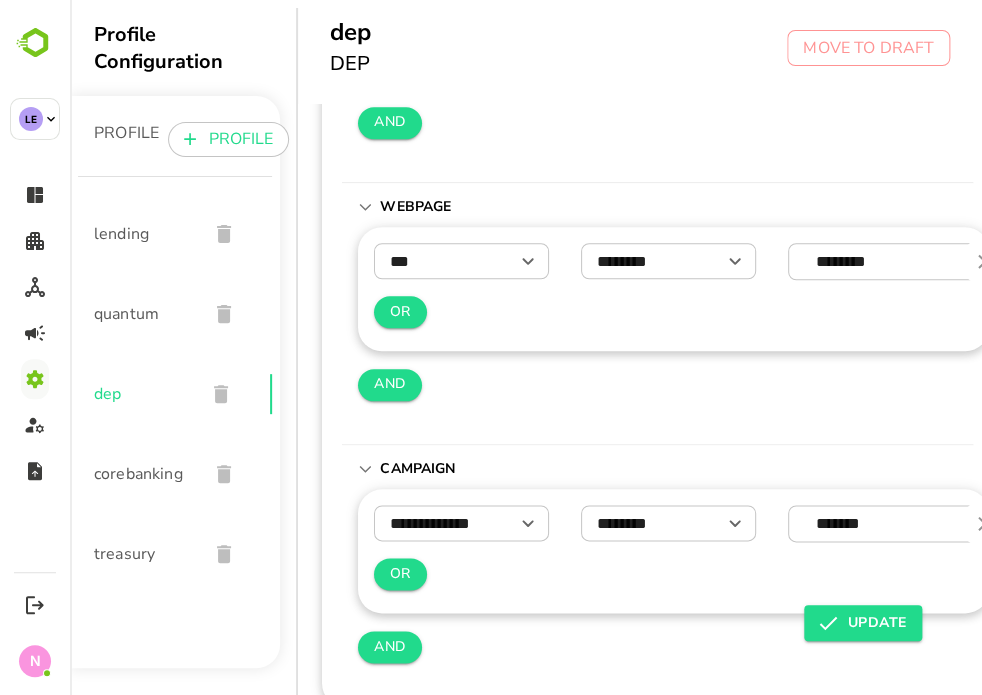 click on "**********" at bounding box center (461, 523) 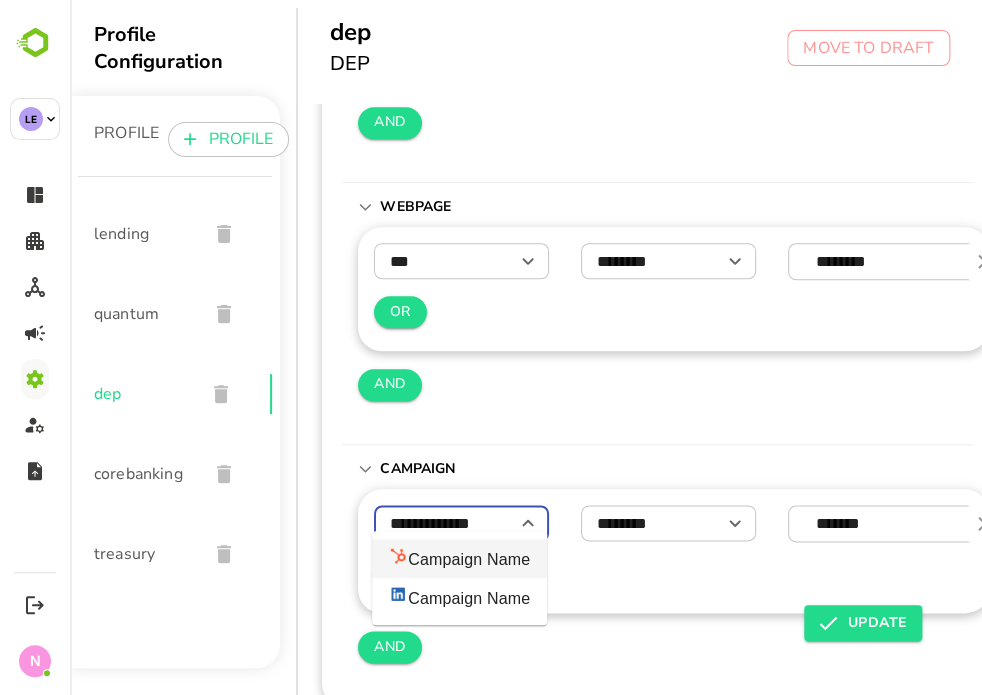 click on "OR" at bounding box center (673, 574) 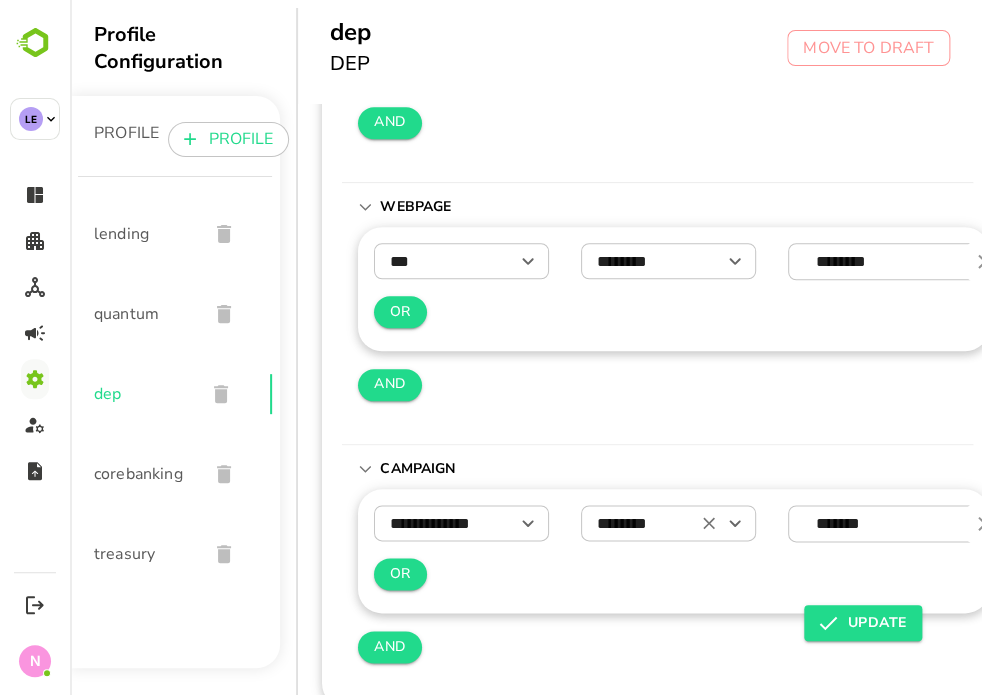 click on "********" at bounding box center (668, 523) 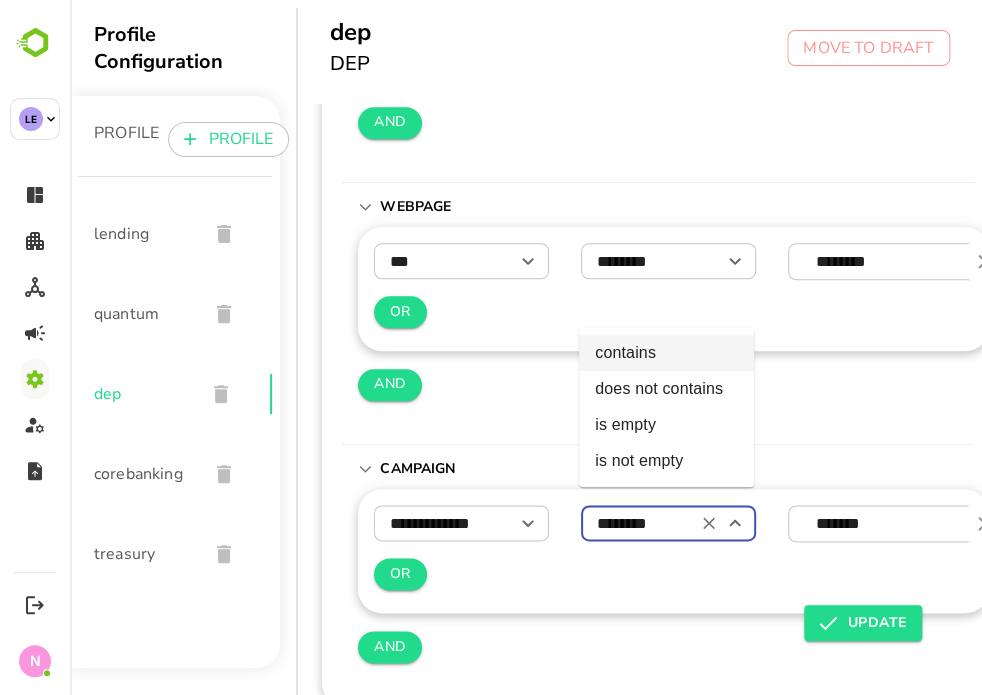 click on "*** ​ ******** ​ ******** ​ OR AND" at bounding box center (673, 327) 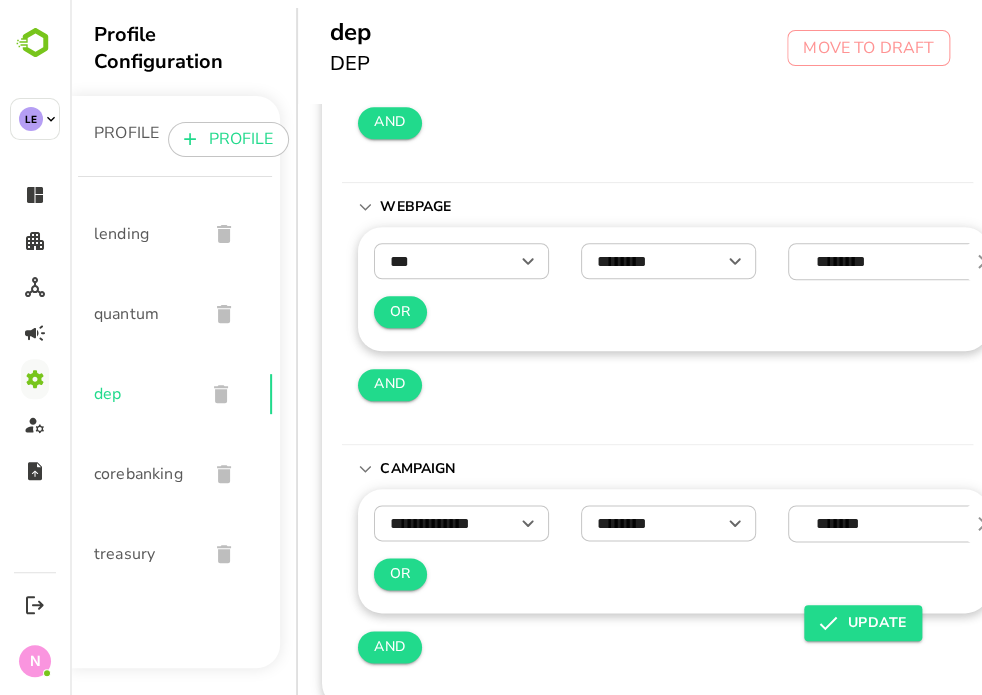 click on "**********" at bounding box center [673, 531] 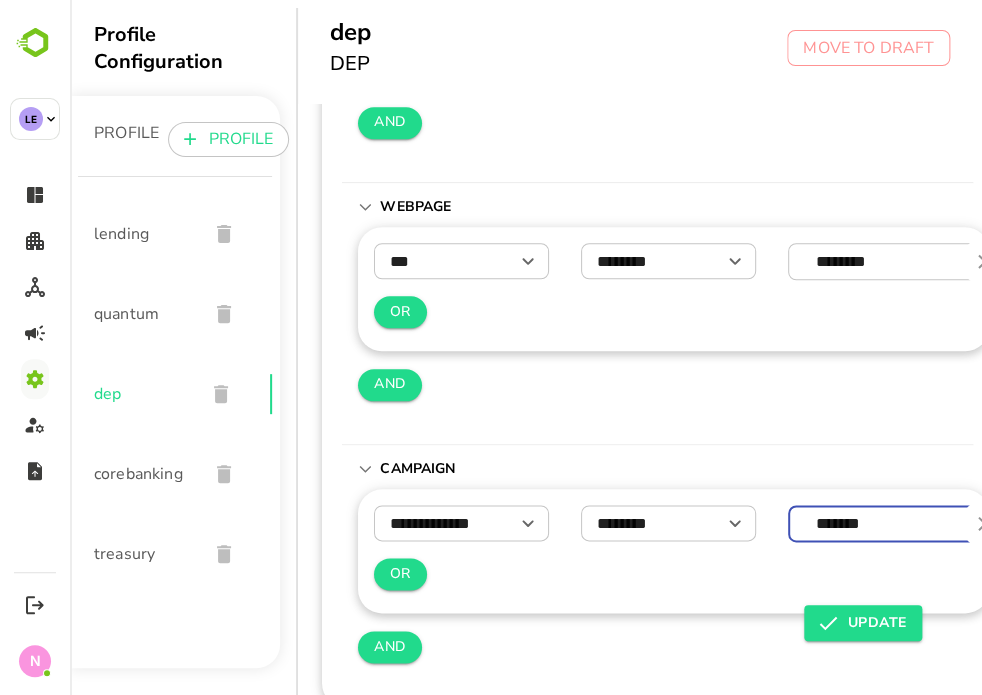 click on "*******" at bounding box center [938, 523] 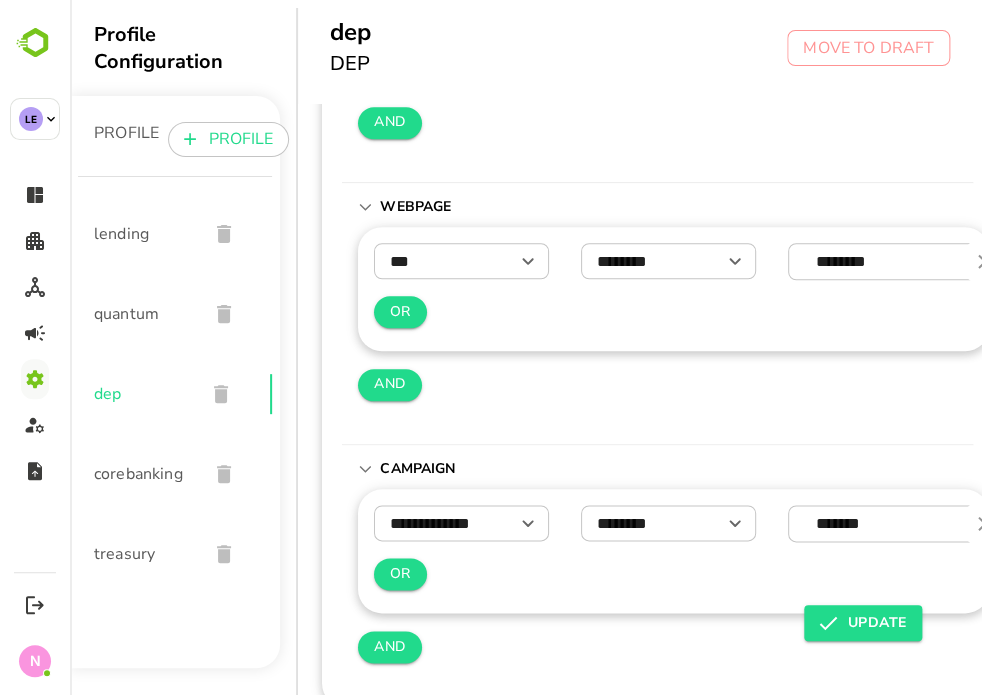 click on "*** ​ ******** ​ ******** ​ OR AND" at bounding box center [673, 327] 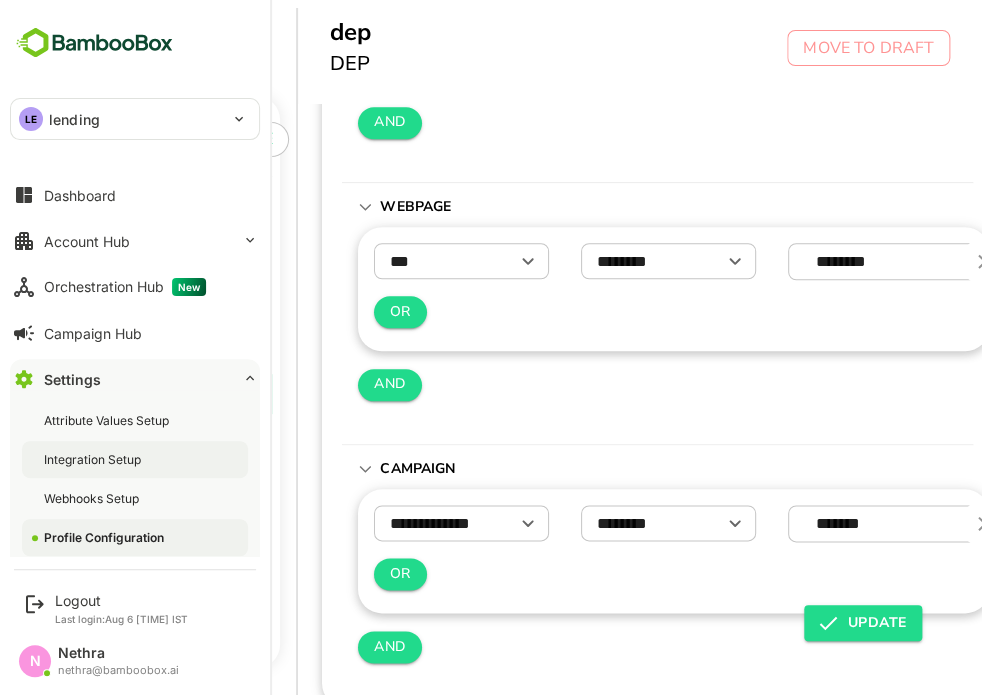 scroll, scrollTop: 102, scrollLeft: 0, axis: vertical 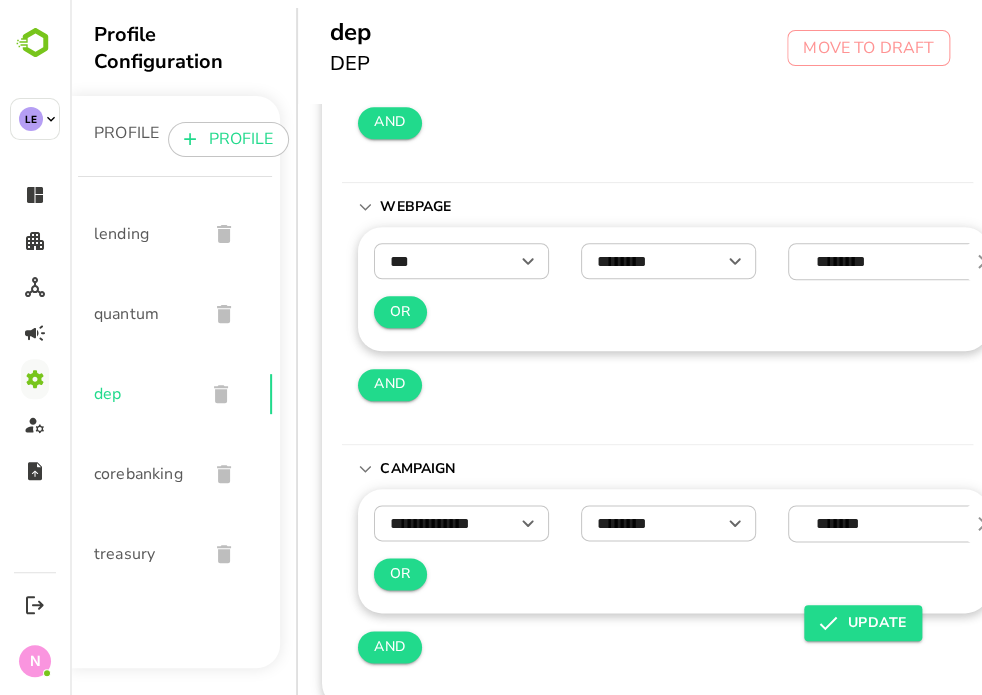click 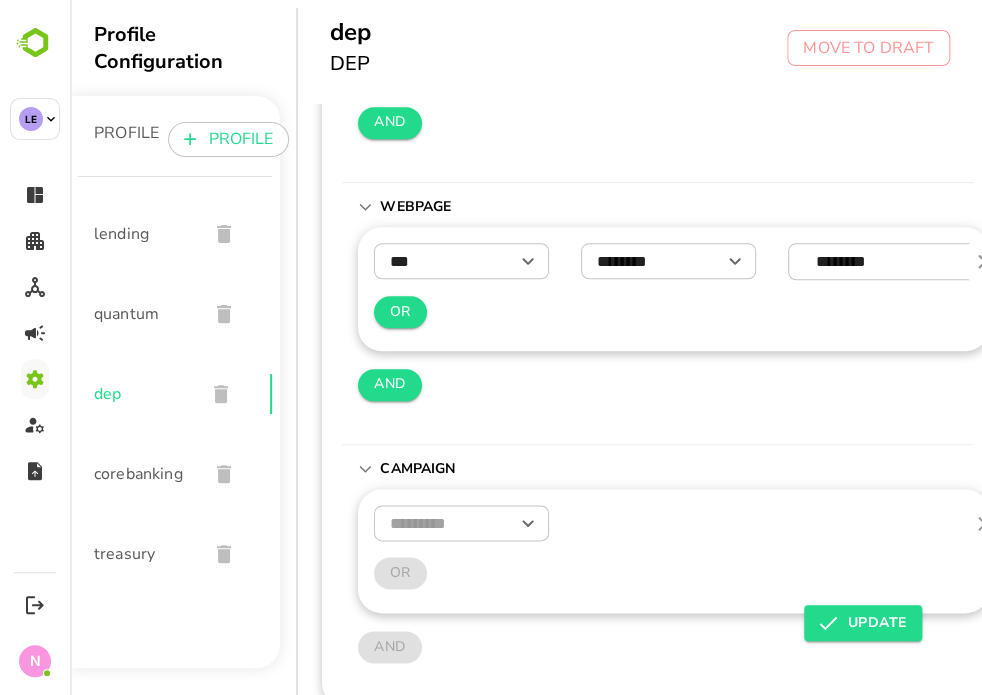 click at bounding box center [461, 523] 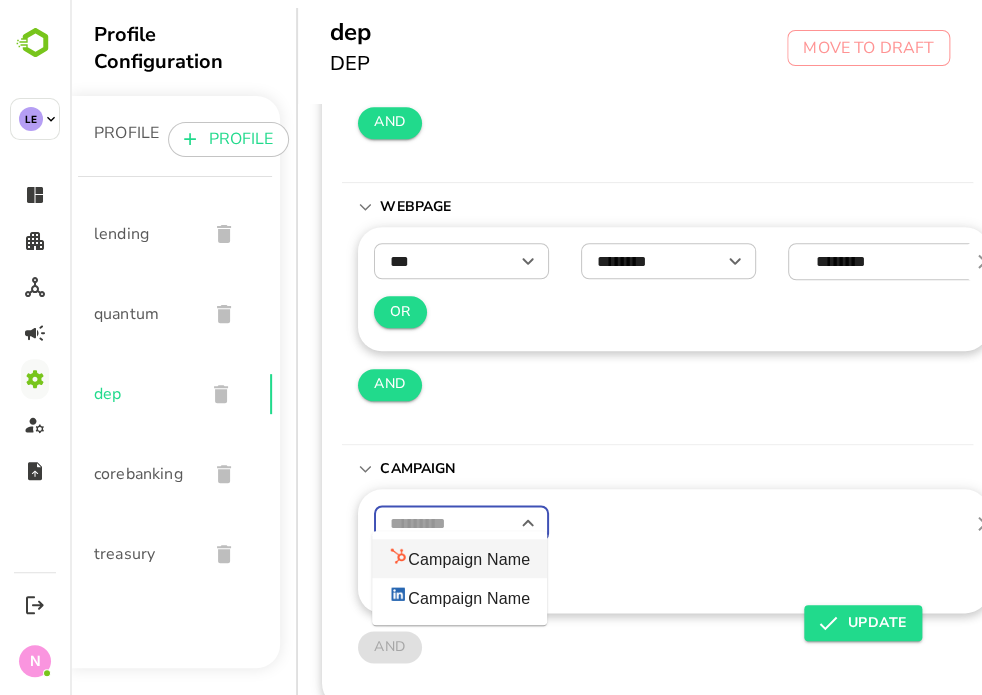 click on "Campaign Name" at bounding box center [459, 558] 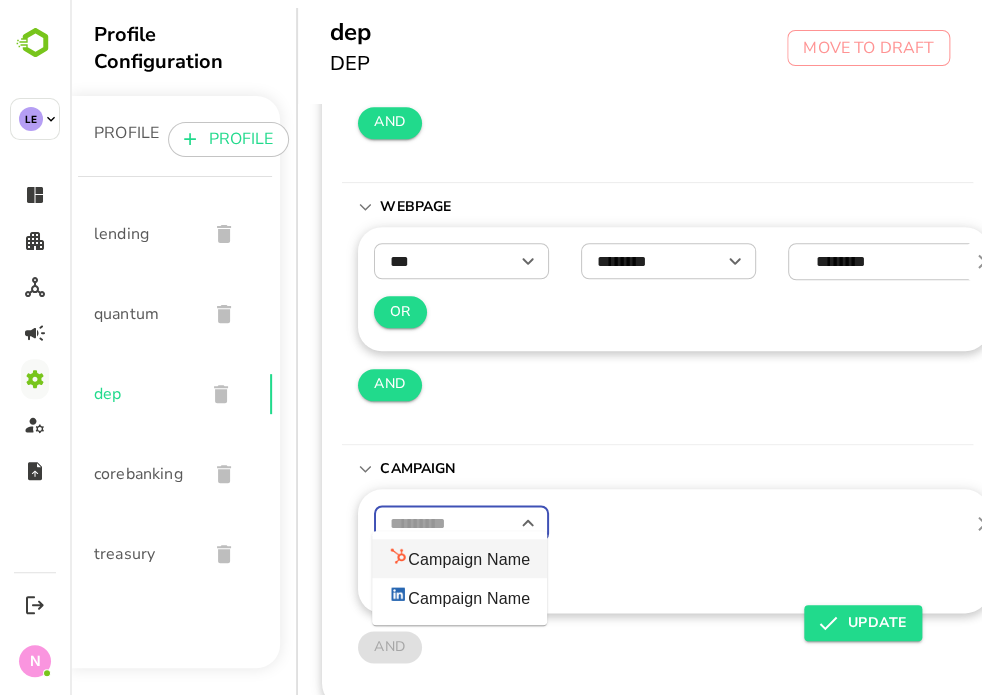 type on "**********" 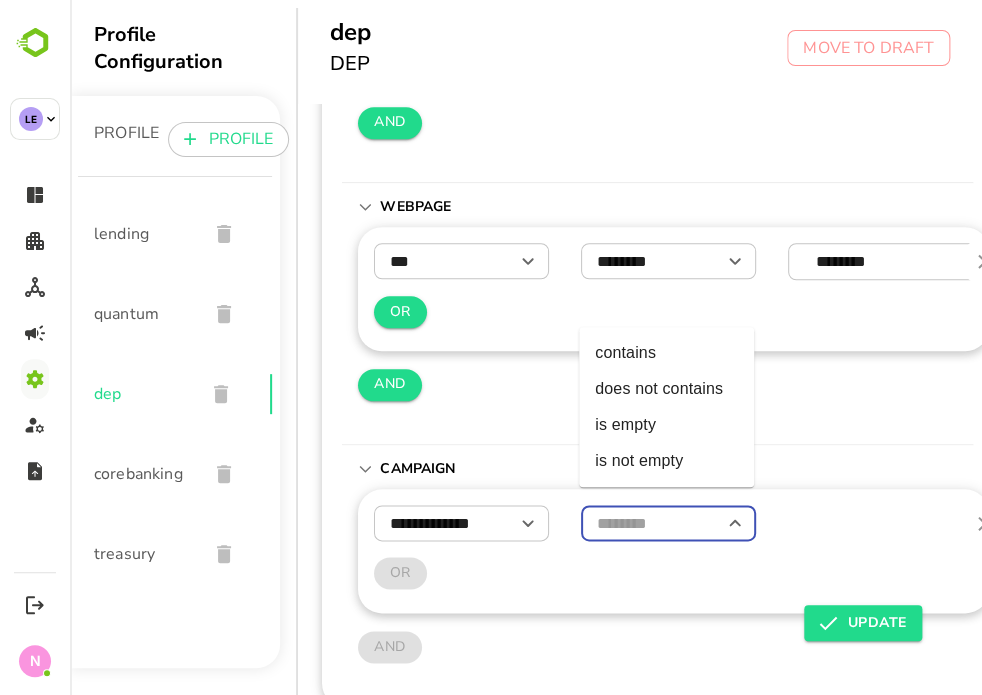 click at bounding box center [668, 523] 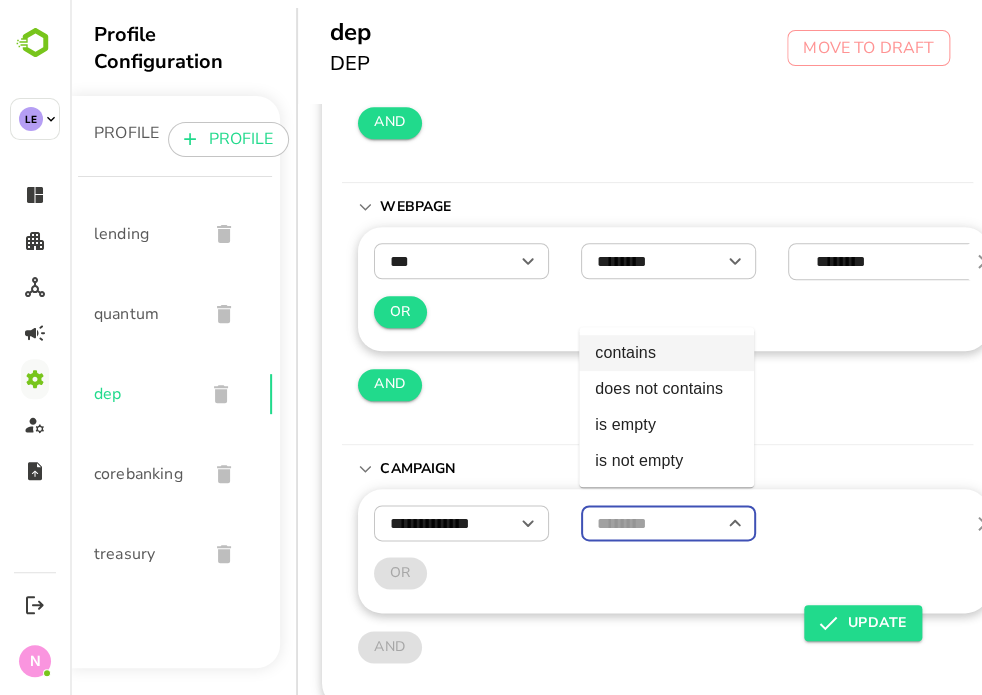 click on "contains" at bounding box center (666, 353) 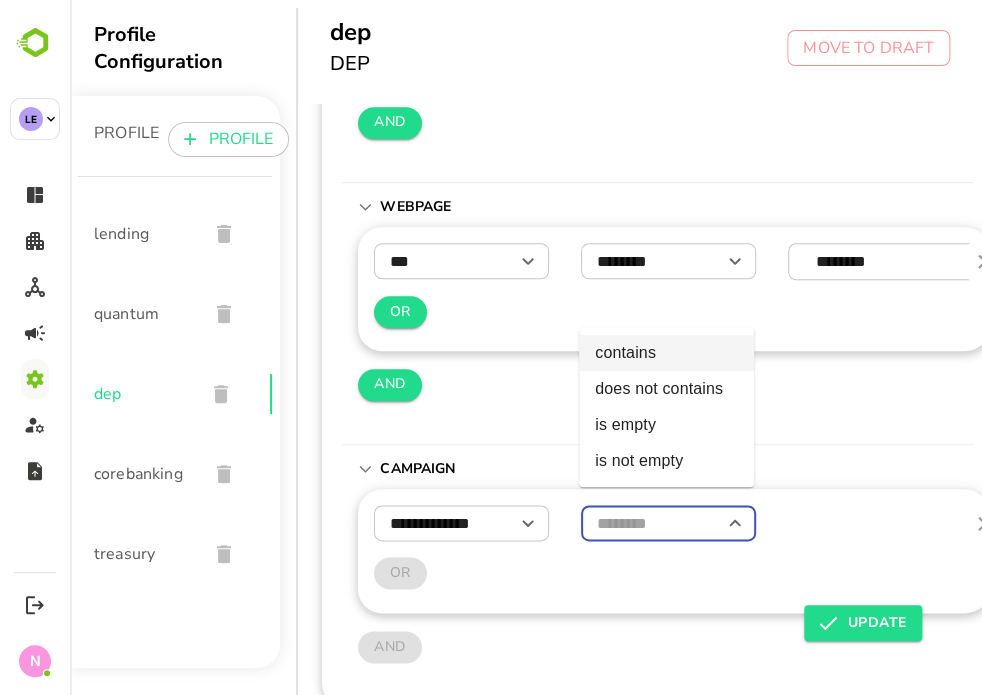type on "********" 